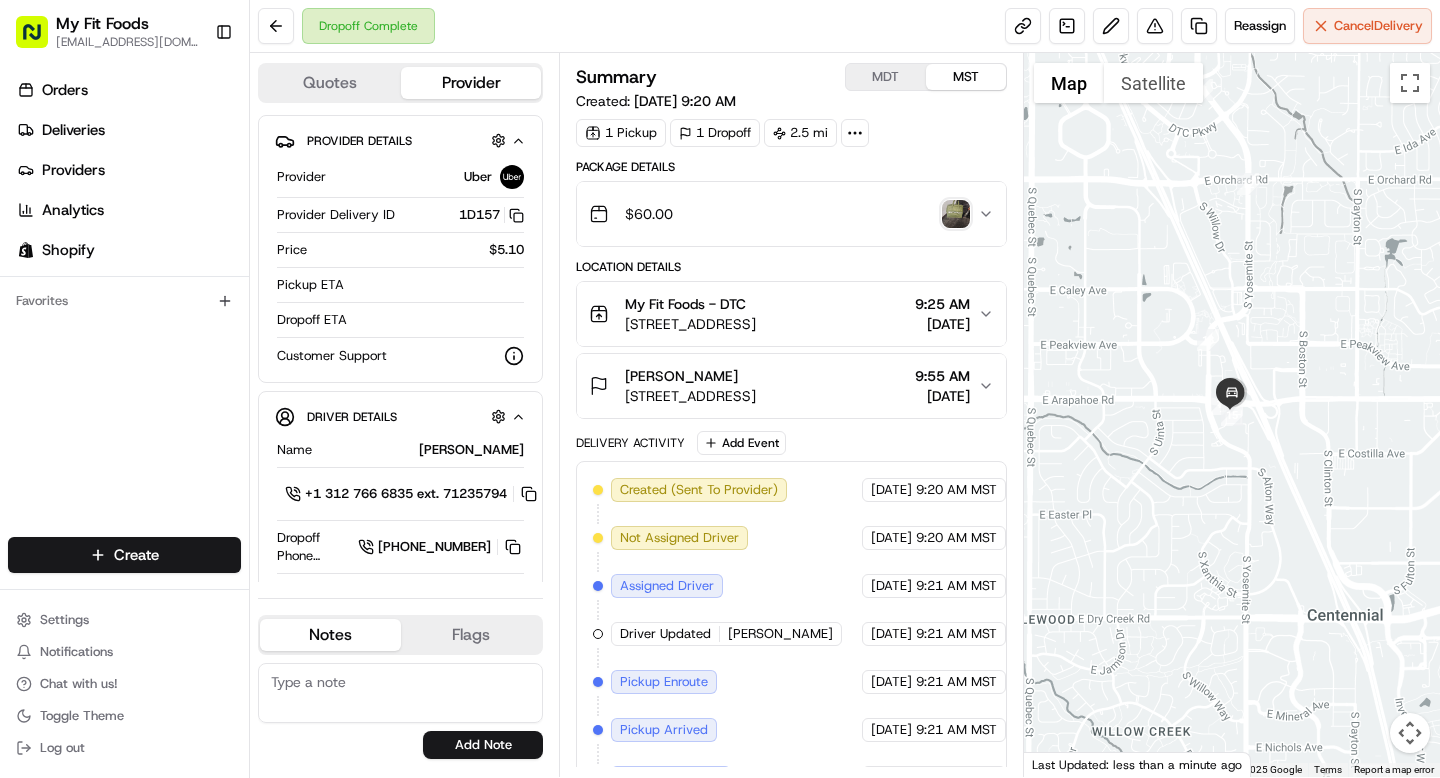 scroll, scrollTop: 0, scrollLeft: 0, axis: both 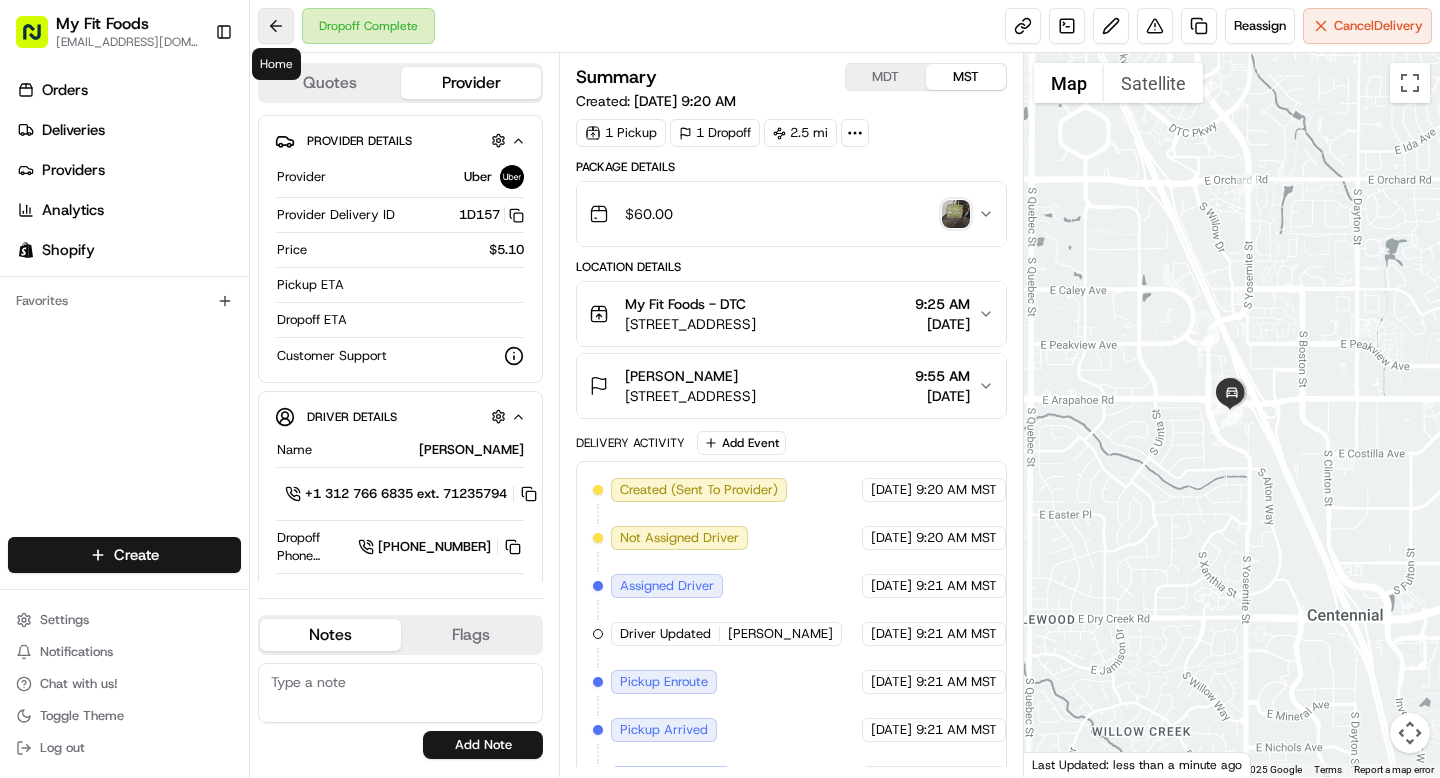 click at bounding box center [276, 26] 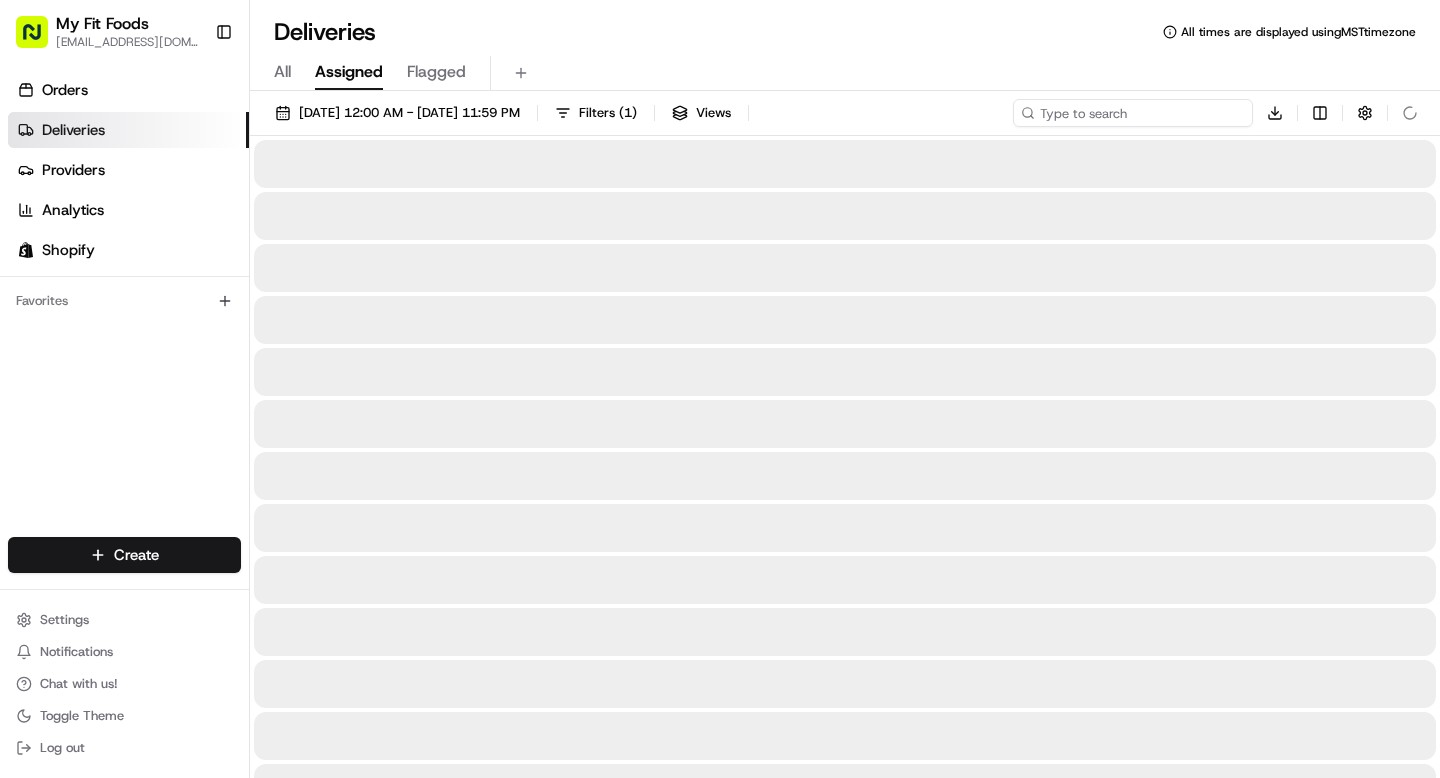click at bounding box center (1133, 113) 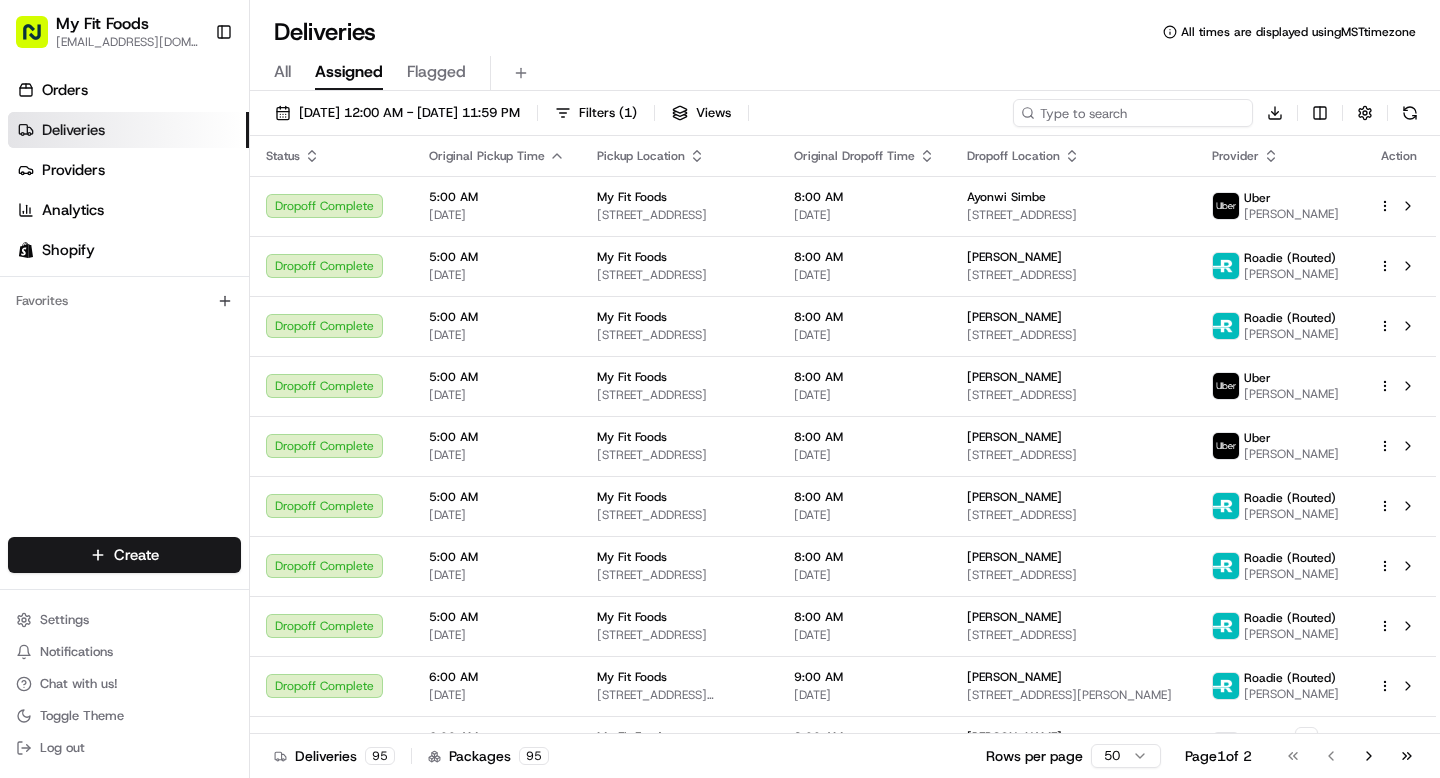 paste on "791769" 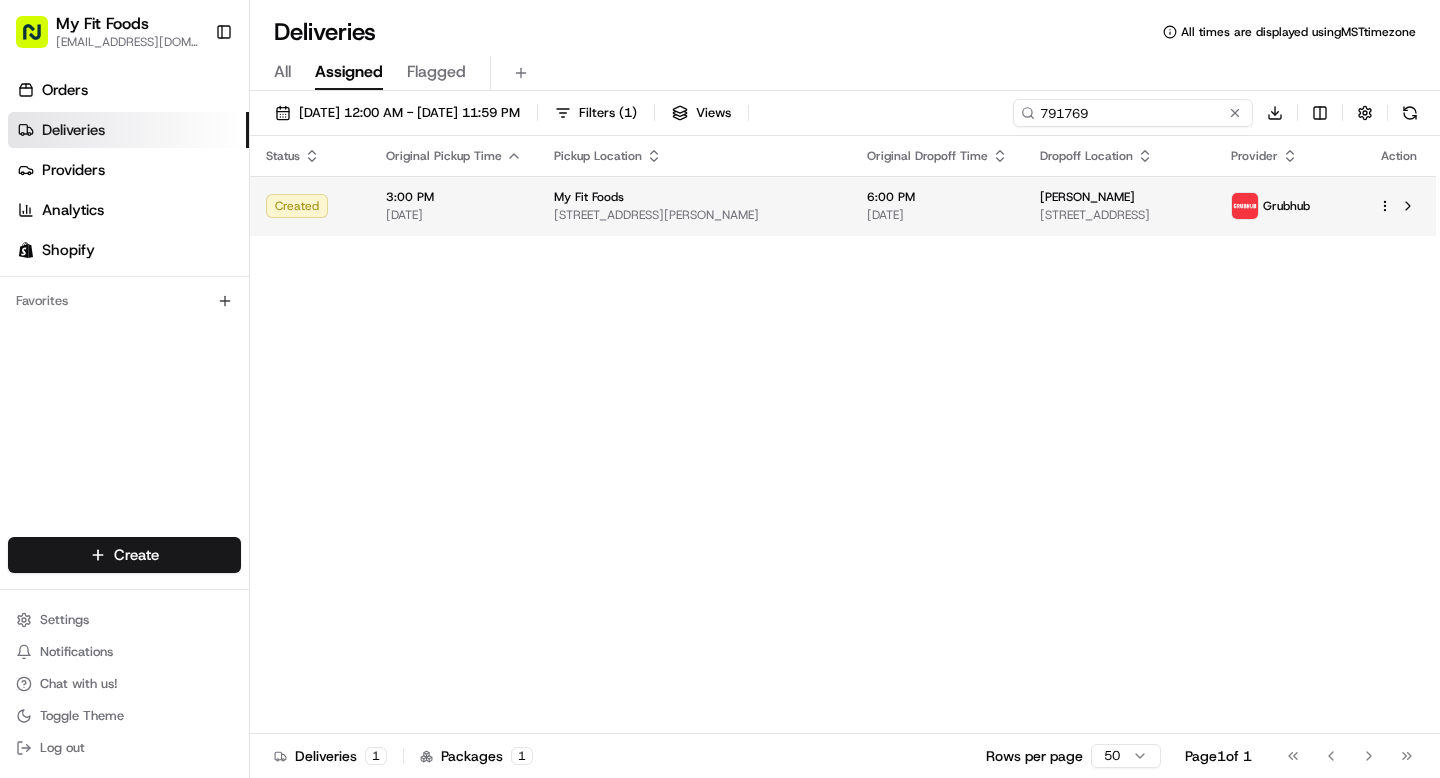 type on "791769" 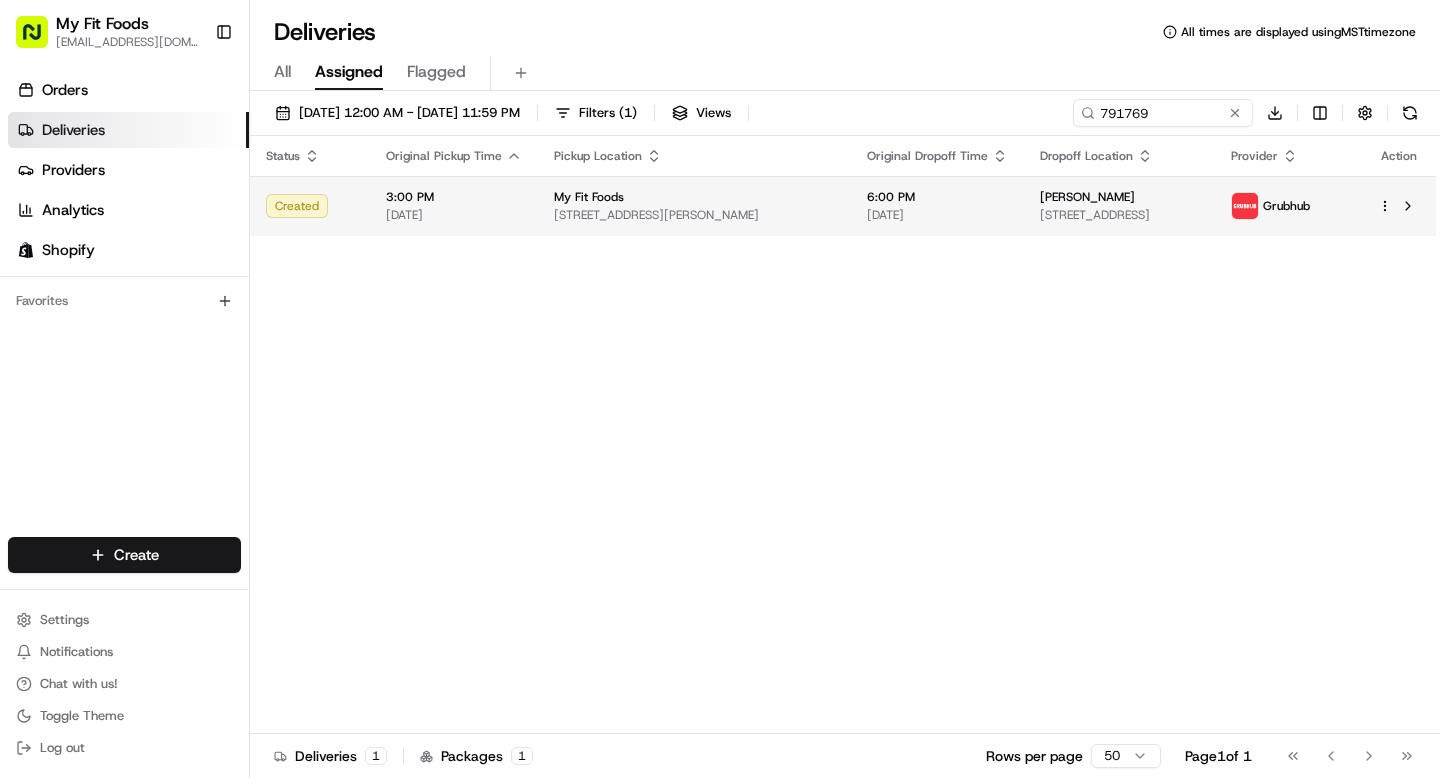 click on "My Fit Foods [EMAIL_ADDRESS][DOMAIN_NAME] Toggle Sidebar Orders Deliveries Providers Analytics Shopify Favorites Main Menu Members & Organization Organization Users Roles Preferences Customization Tracking Orchestration Automations Dispatch Strategy Optimization Strategy Locations Pickup Locations Dropoff Locations Shifts Billing Billing Refund Requests Integrations Notification Triggers Webhooks API Keys Request Logs Create Settings Notifications Chat with us! Toggle Theme Log out Deliveries All times are displayed using  MST  timezone All Assigned Flagged [DATE] 12:00 AM - [DATE] 11:59 PM Filters ( 1 ) Views 791769 Download Status Original Pickup Time Pickup Location Original Dropoff Time Dropoff Location Provider Action Created 3:00 PM [DATE] My Fit Foods [STREET_ADDRESS][PERSON_NAME] 6:00 PM [DATE] [PERSON_NAME] [STREET_ADDRESS] Grubhub Deliveries 1 Packages 1 Rows per page 50 Page  1  of   1 Go to first page Go to previous page Go to next page" at bounding box center [720, 389] 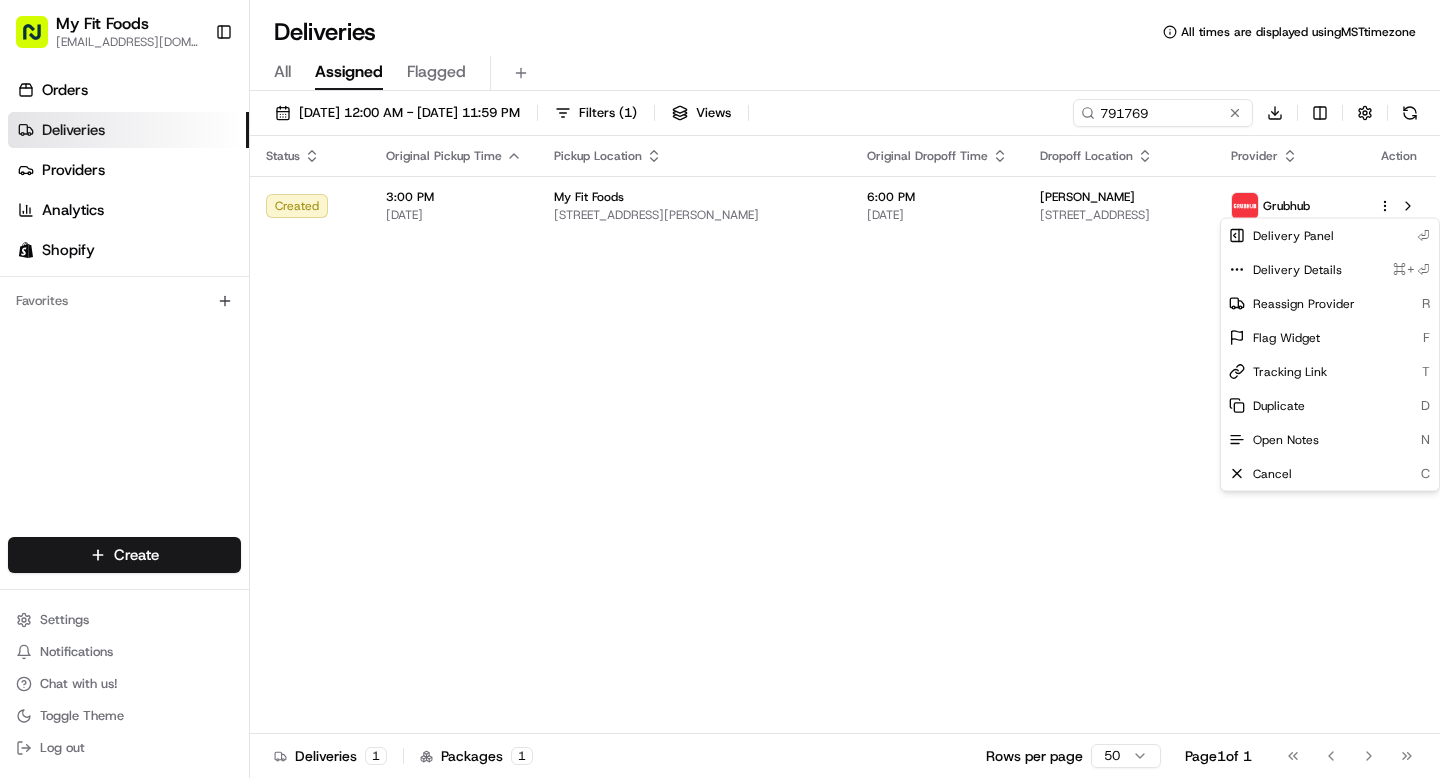 click on "My Fit Foods [EMAIL_ADDRESS][DOMAIN_NAME] Toggle Sidebar Orders Deliveries Providers Analytics Shopify Favorites Main Menu Members & Organization Organization Users Roles Preferences Customization Tracking Orchestration Automations Dispatch Strategy Optimization Strategy Locations Pickup Locations Dropoff Locations Shifts Billing Billing Refund Requests Integrations Notification Triggers Webhooks API Keys Request Logs Create Settings Notifications Chat with us! Toggle Theme Log out Deliveries All times are displayed using  MST  timezone All Assigned Flagged [DATE] 12:00 AM - [DATE] 11:59 PM Filters ( 1 ) Views 791769 Download Status Original Pickup Time Pickup Location Original Dropoff Time Dropoff Location Provider Action Created 3:00 PM [DATE] My Fit Foods [STREET_ADDRESS][PERSON_NAME] 6:00 PM [DATE] [PERSON_NAME] [STREET_ADDRESS] Grubhub Deliveries 1 Packages 1 Rows per page 50 Page  1  of   1 Go to first page Go to previous page Go to next page" at bounding box center (720, 389) 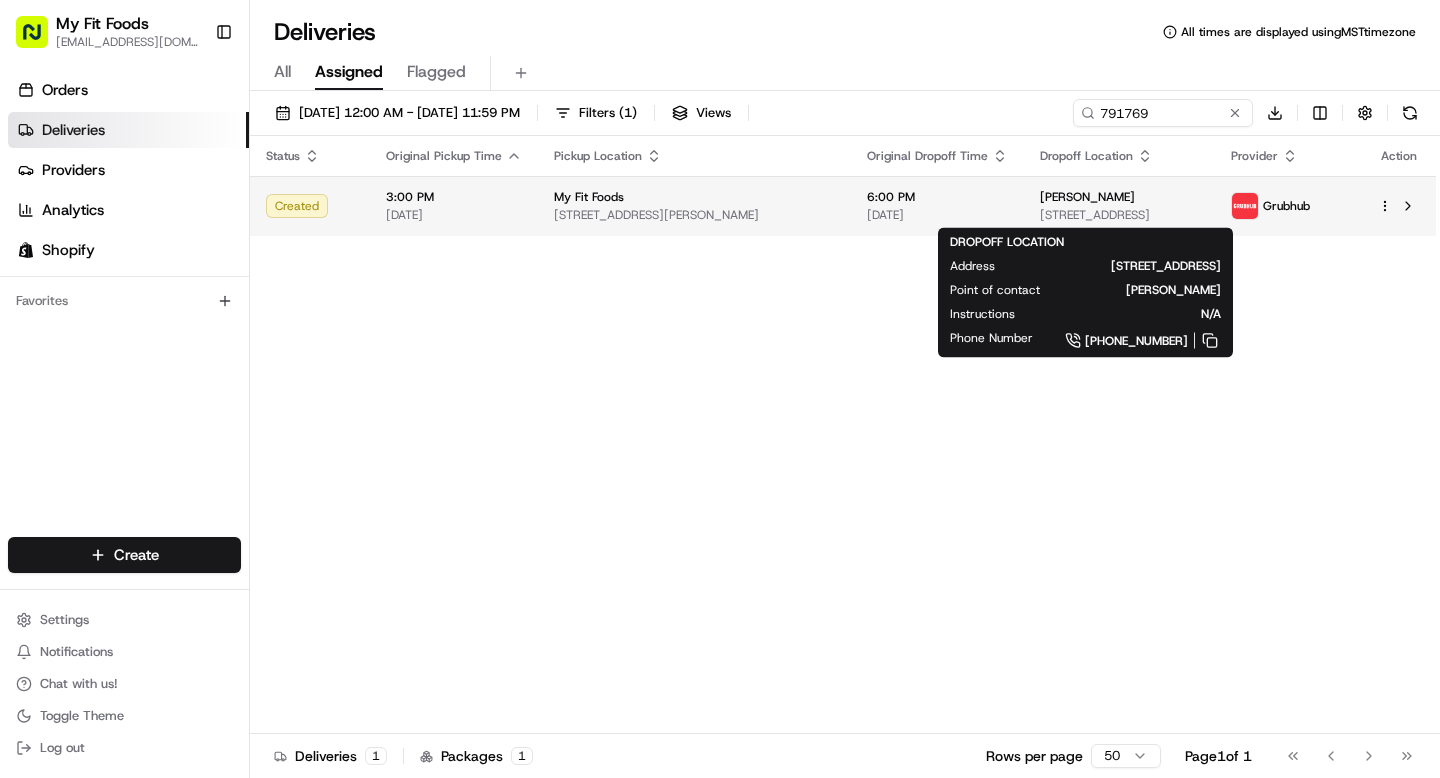 click on "[PERSON_NAME]" at bounding box center (1087, 197) 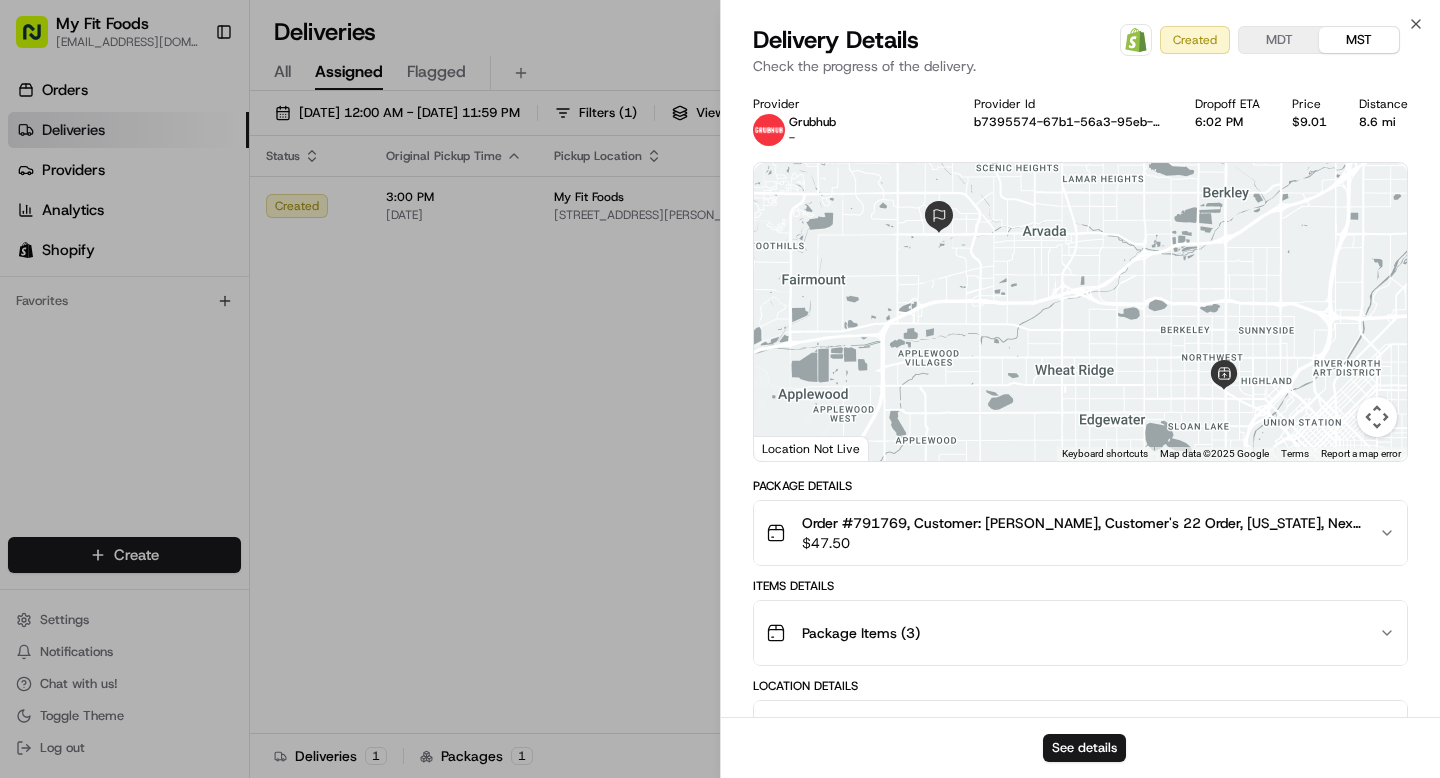 click on "Package Items ( 3 )" at bounding box center (1072, 633) 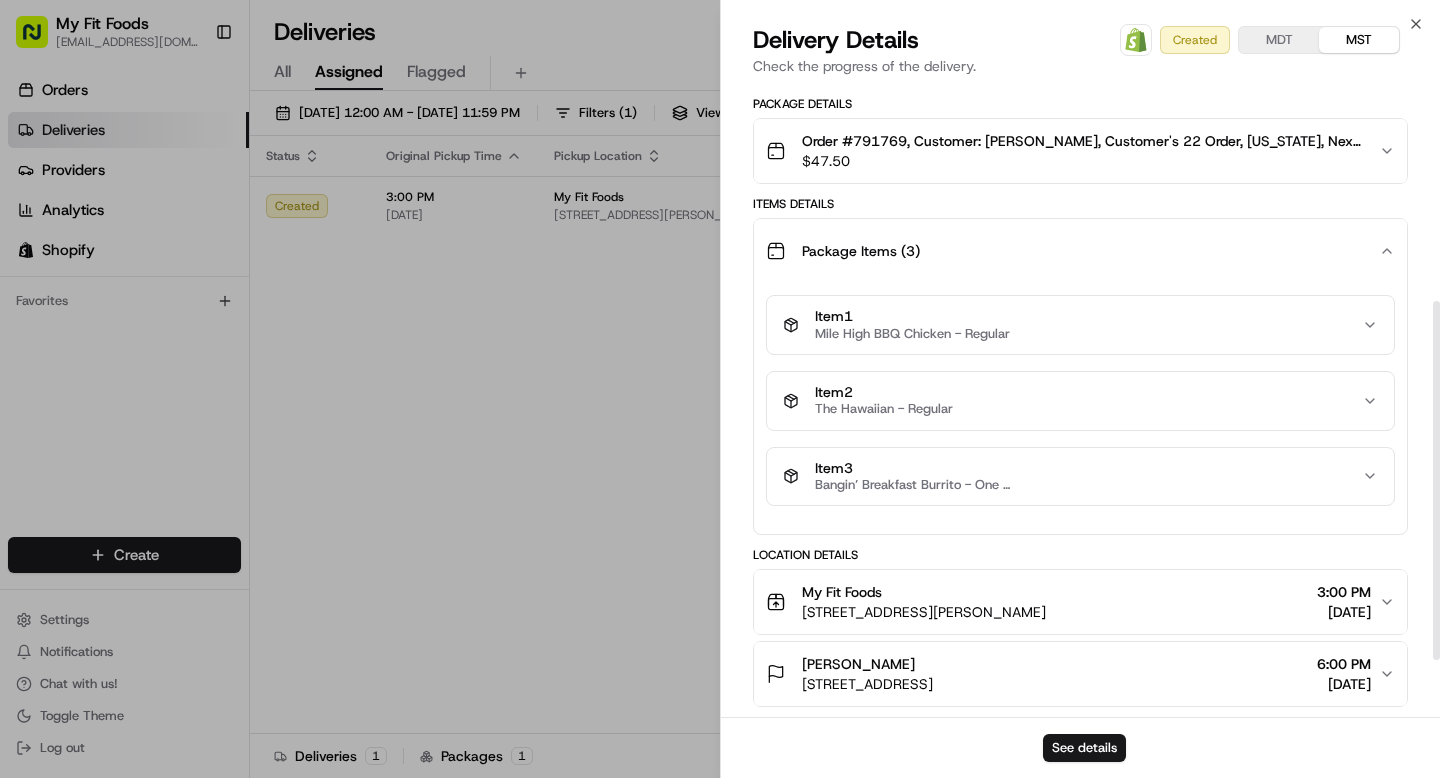 scroll, scrollTop: 386, scrollLeft: 0, axis: vertical 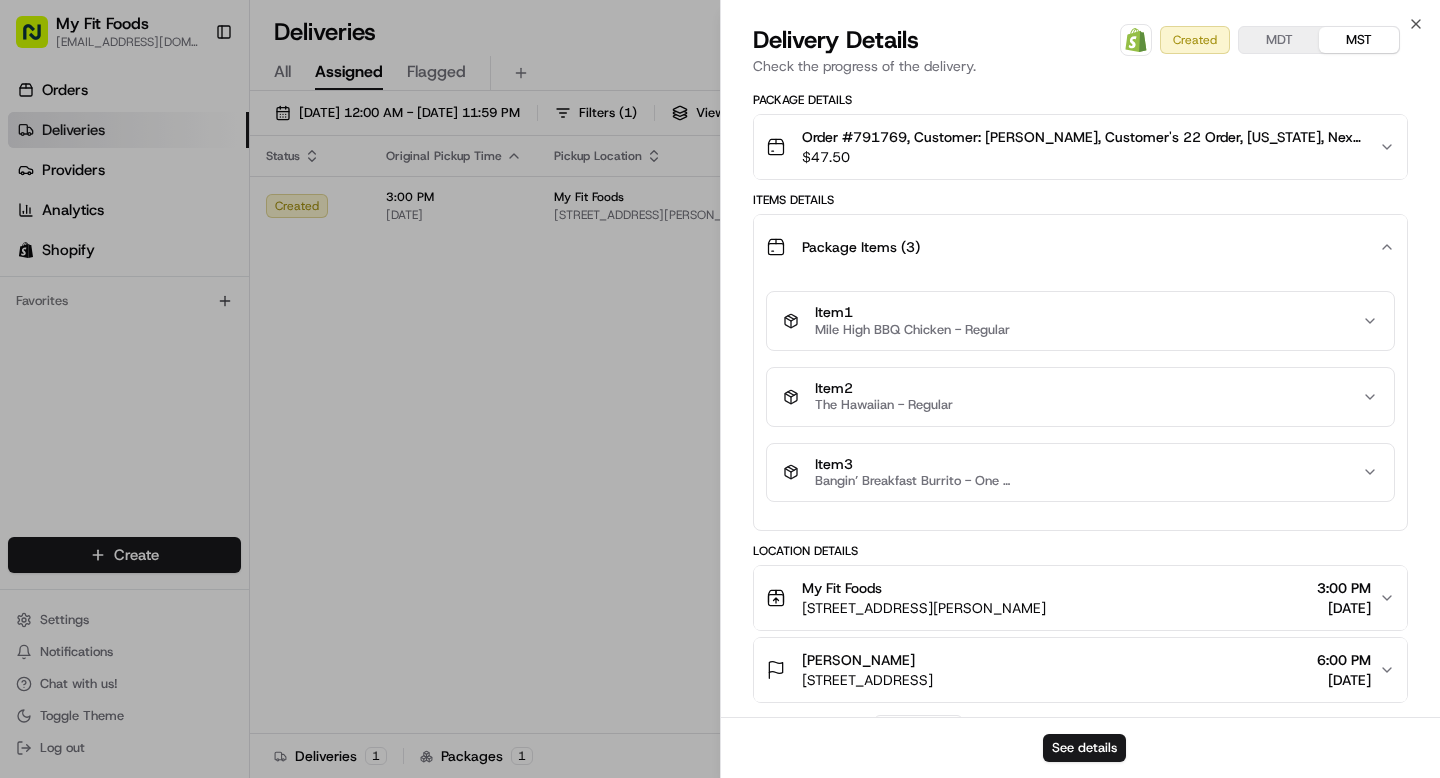 click 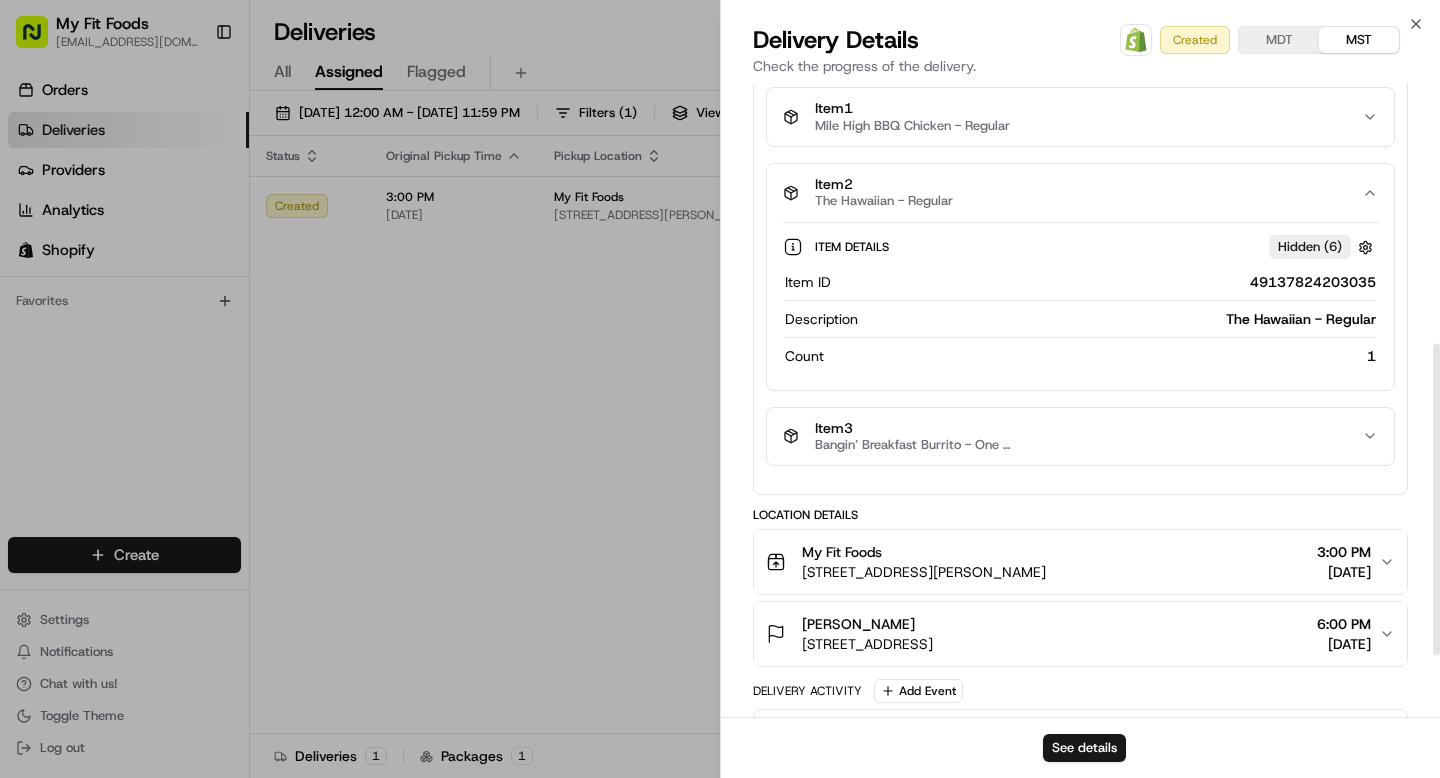 scroll, scrollTop: 652, scrollLeft: 0, axis: vertical 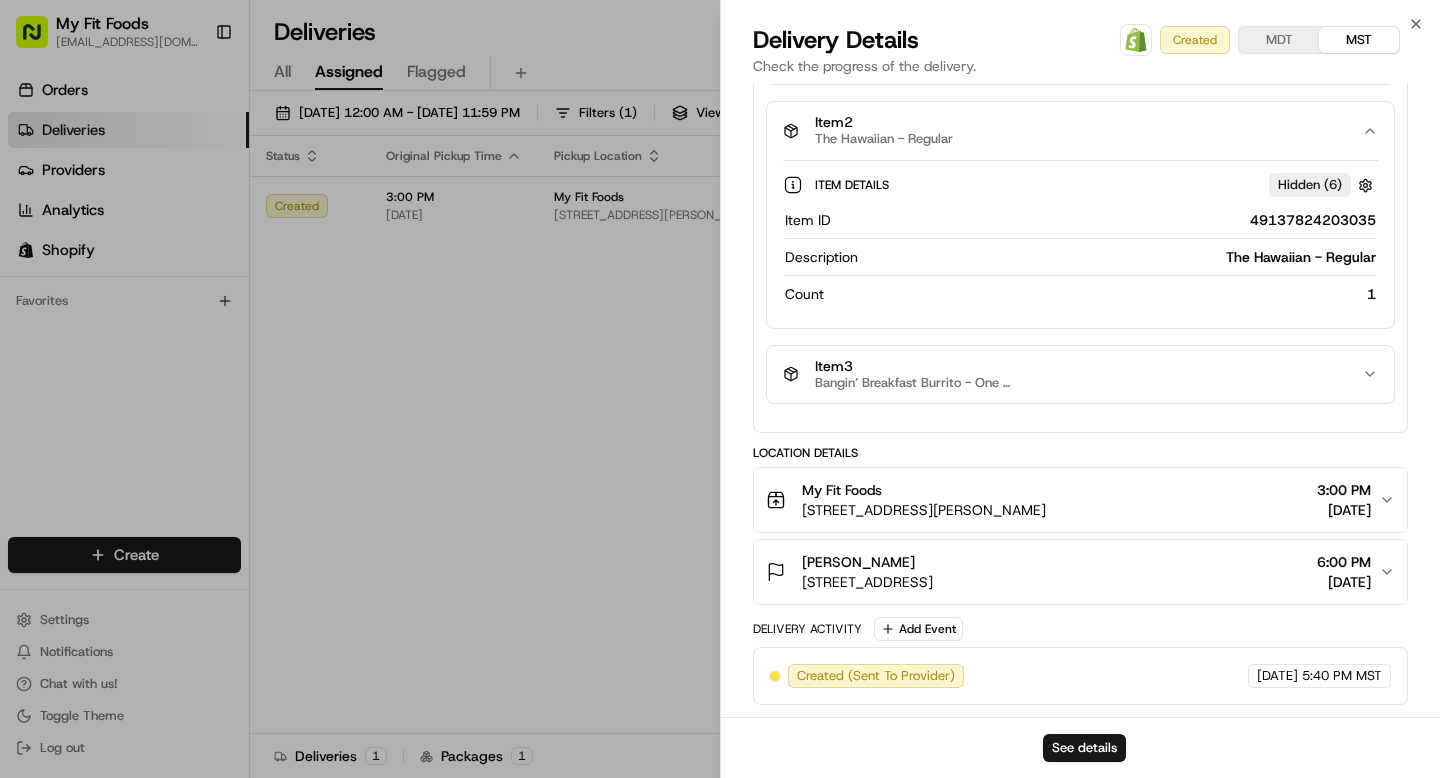 click on "Item  3 Bangin’ Breakfast Burrito - One Size" at bounding box center [1080, 375] 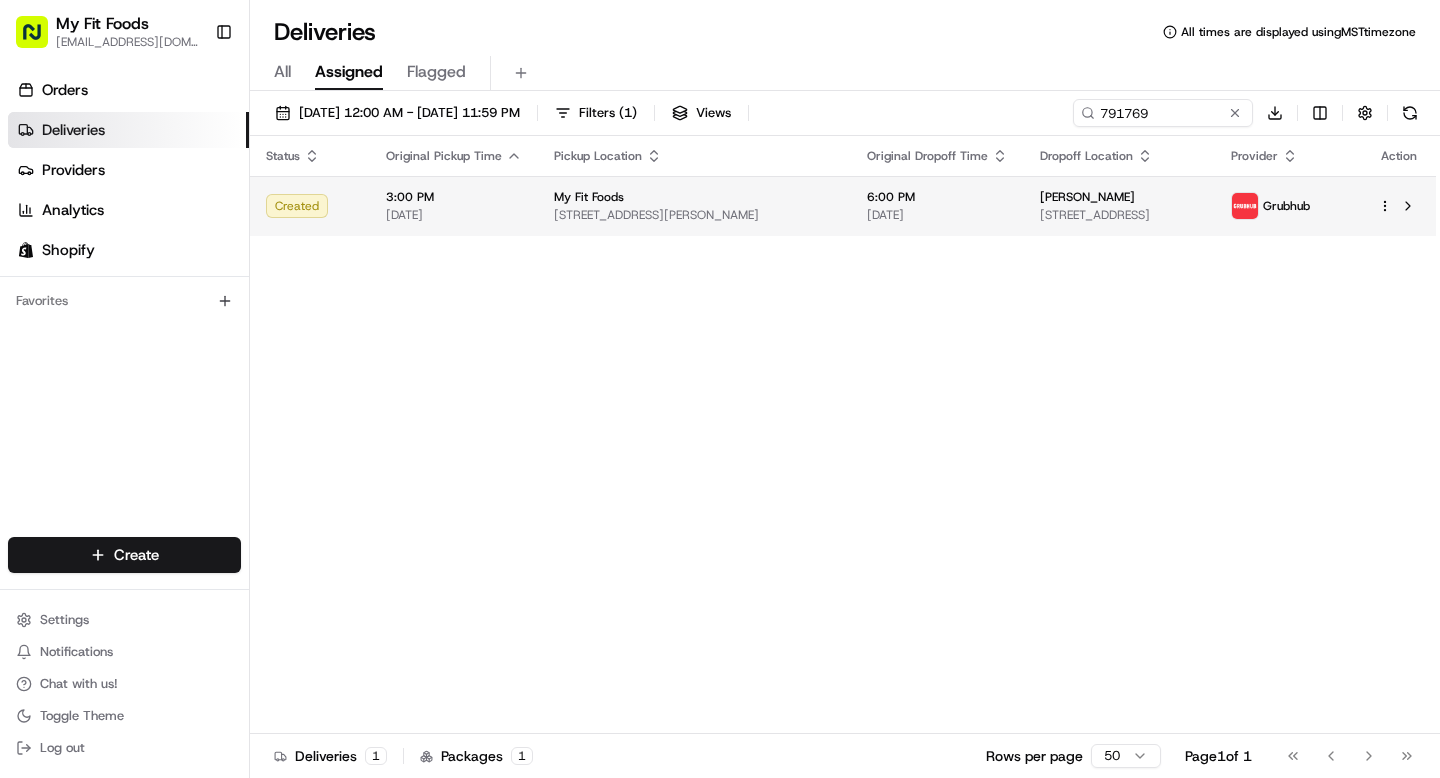 click on "My Fit Foods [EMAIL_ADDRESS][DOMAIN_NAME] Toggle Sidebar Orders Deliveries Providers Analytics Shopify Favorites Main Menu Members & Organization Organization Users Roles Preferences Customization Tracking Orchestration Automations Dispatch Strategy Optimization Strategy Locations Pickup Locations Dropoff Locations Shifts Billing Billing Refund Requests Integrations Notification Triggers Webhooks API Keys Request Logs Create Settings Notifications Chat with us! Toggle Theme Log out Deliveries All times are displayed using  MST  timezone All Assigned Flagged [DATE] 12:00 AM - [DATE] 11:59 PM Filters ( 1 ) Views 791769 Download Status Original Pickup Time Pickup Location Original Dropoff Time Dropoff Location Provider Action Created 3:00 PM [DATE] My Fit Foods [STREET_ADDRESS][PERSON_NAME] 6:00 PM [DATE] [PERSON_NAME] [STREET_ADDRESS] Grubhub Deliveries 1 Packages 1 Rows per page 50 Page  1  of   1 Go to first page Go to previous page Go to next page" at bounding box center (720, 389) 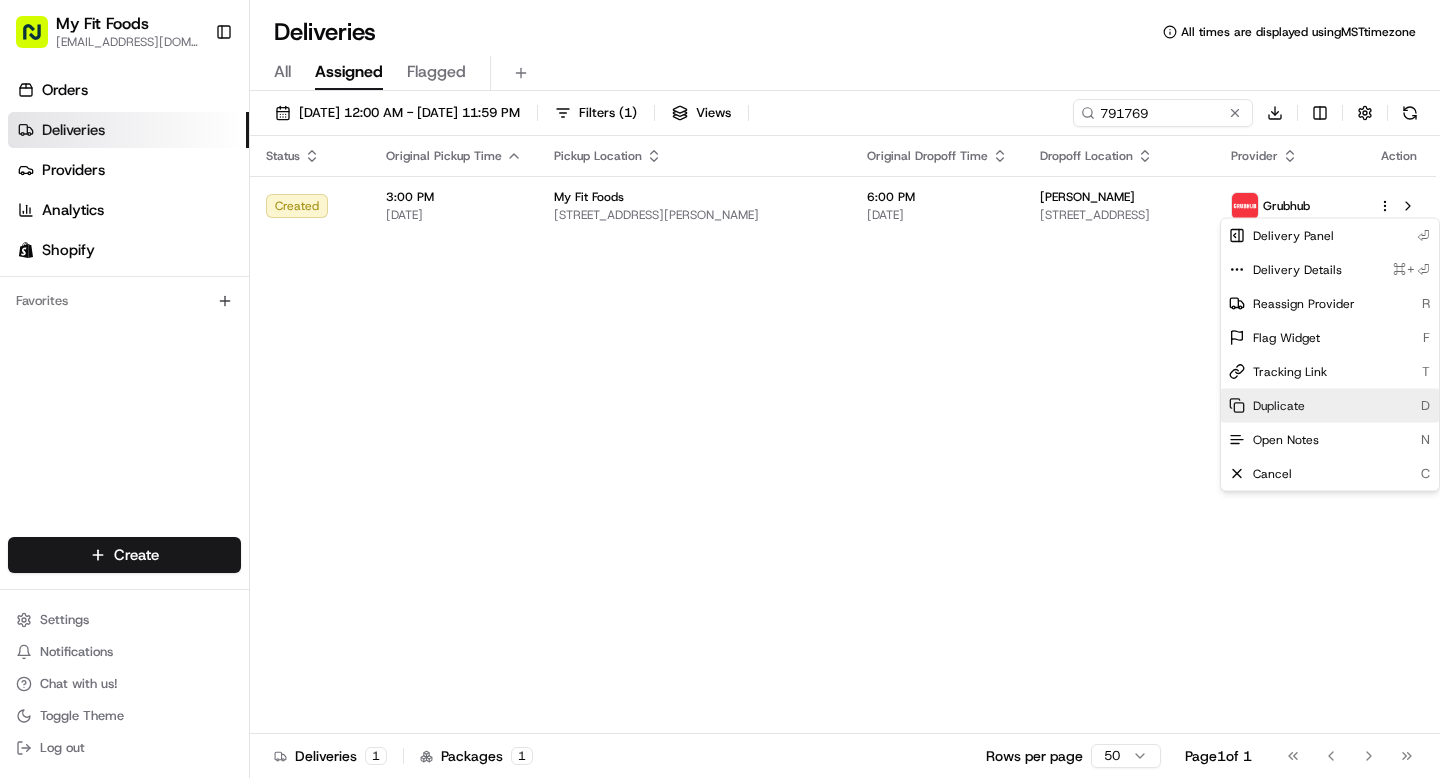 click on "Duplicate" at bounding box center [1279, 406] 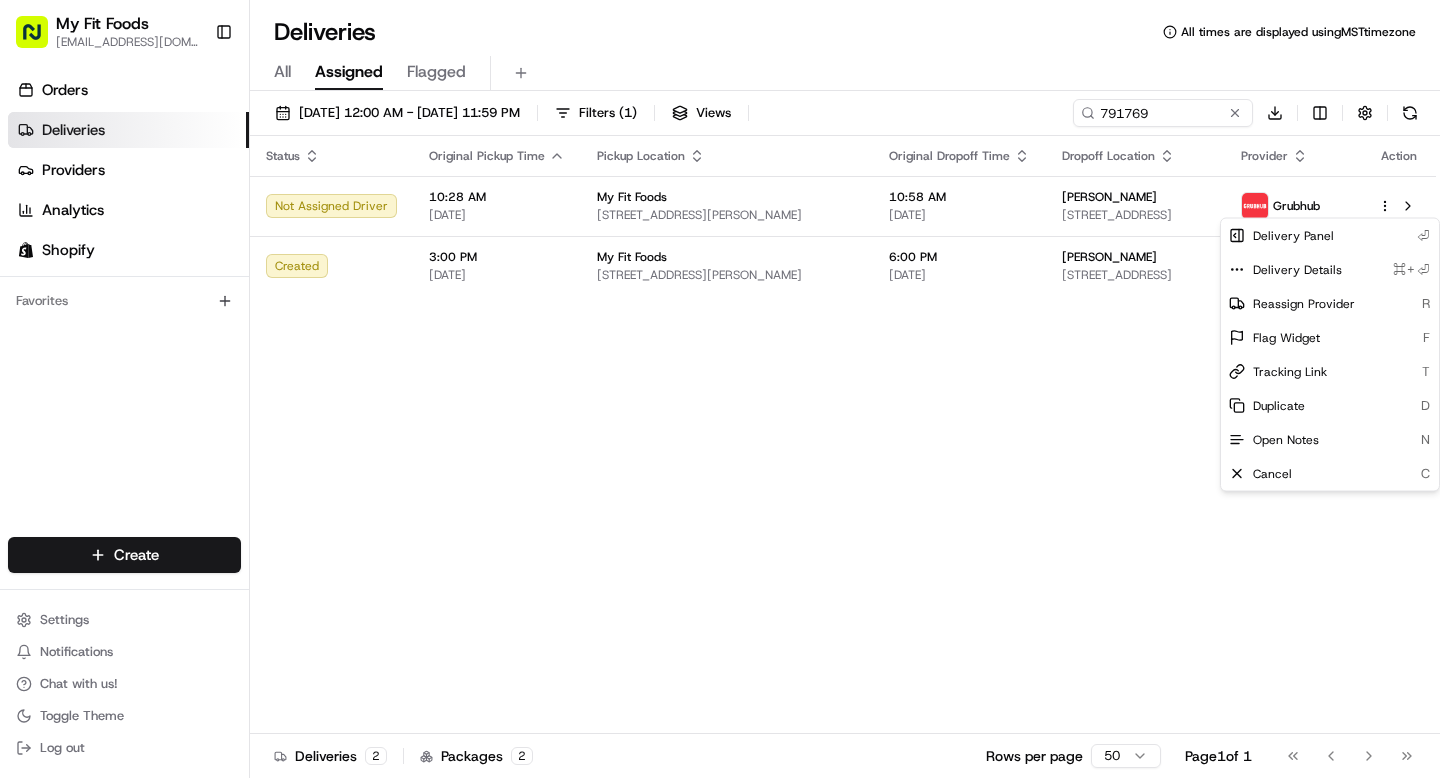 click on "My Fit Foods [EMAIL_ADDRESS][DOMAIN_NAME] Toggle Sidebar Orders Deliveries Providers Analytics Shopify Favorites Main Menu Members & Organization Organization Users Roles Preferences Customization Tracking Orchestration Automations Dispatch Strategy Optimization Strategy Locations Pickup Locations Dropoff Locations Shifts Billing Billing Refund Requests Integrations Notification Triggers Webhooks API Keys Request Logs Create Settings Notifications Chat with us! Toggle Theme Log out Deliveries All times are displayed using  MST  timezone All Assigned Flagged [DATE] 12:00 AM - [DATE] 11:59 PM Filters ( 1 ) Views 791769 Download Status Original Pickup Time Pickup Location Original Dropoff Time Dropoff Location Provider Action Not Assigned Driver 10:28 AM [DATE] My Fit Foods [STREET_ADDRESS][PERSON_NAME] 10:58 AM [DATE] [PERSON_NAME] [STREET_ADDRESS] Grubhub Created 3:00 PM [DATE] My Fit Foods [STREET_ADDRESS][PERSON_NAME] 6:00 PM [DATE] 2" at bounding box center (720, 389) 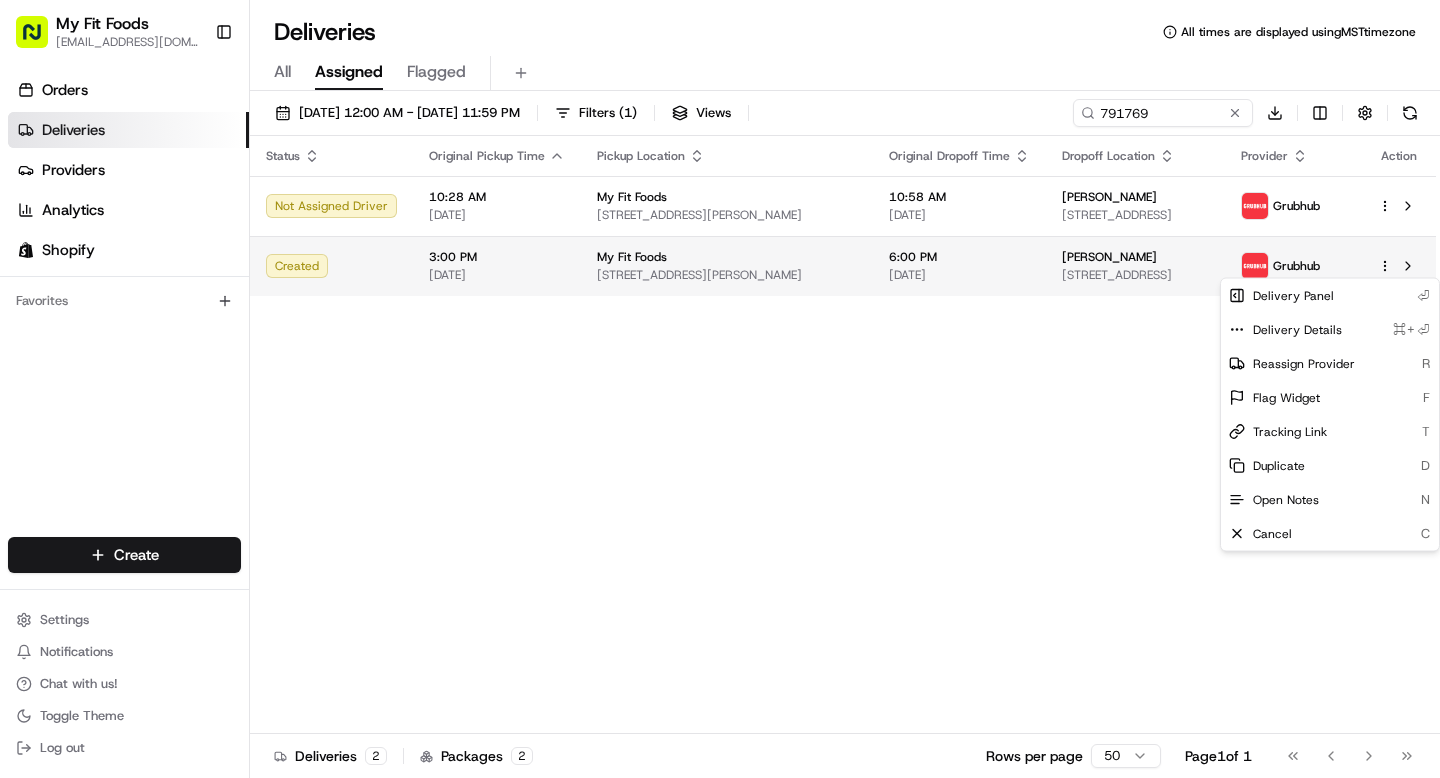 click on "My Fit Foods [EMAIL_ADDRESS][DOMAIN_NAME] Toggle Sidebar Orders Deliveries Providers Analytics Shopify Favorites Main Menu Members & Organization Organization Users Roles Preferences Customization Tracking Orchestration Automations Dispatch Strategy Optimization Strategy Locations Pickup Locations Dropoff Locations Shifts Billing Billing Refund Requests Integrations Notification Triggers Webhooks API Keys Request Logs Create Settings Notifications Chat with us! Toggle Theme Log out Deliveries All times are displayed using  MST  timezone All Assigned Flagged [DATE] 12:00 AM - [DATE] 11:59 PM Filters ( 1 ) Views 791769 Download Status Original Pickup Time Pickup Location Original Dropoff Time Dropoff Location Provider Action Not Assigned Driver 10:28 AM [DATE] My Fit Foods [STREET_ADDRESS][PERSON_NAME] 10:58 AM [DATE] [PERSON_NAME] [STREET_ADDRESS] Grubhub Created 3:00 PM [DATE] My Fit Foods [STREET_ADDRESS][PERSON_NAME] 6:00 PM [DATE] 2" at bounding box center [720, 389] 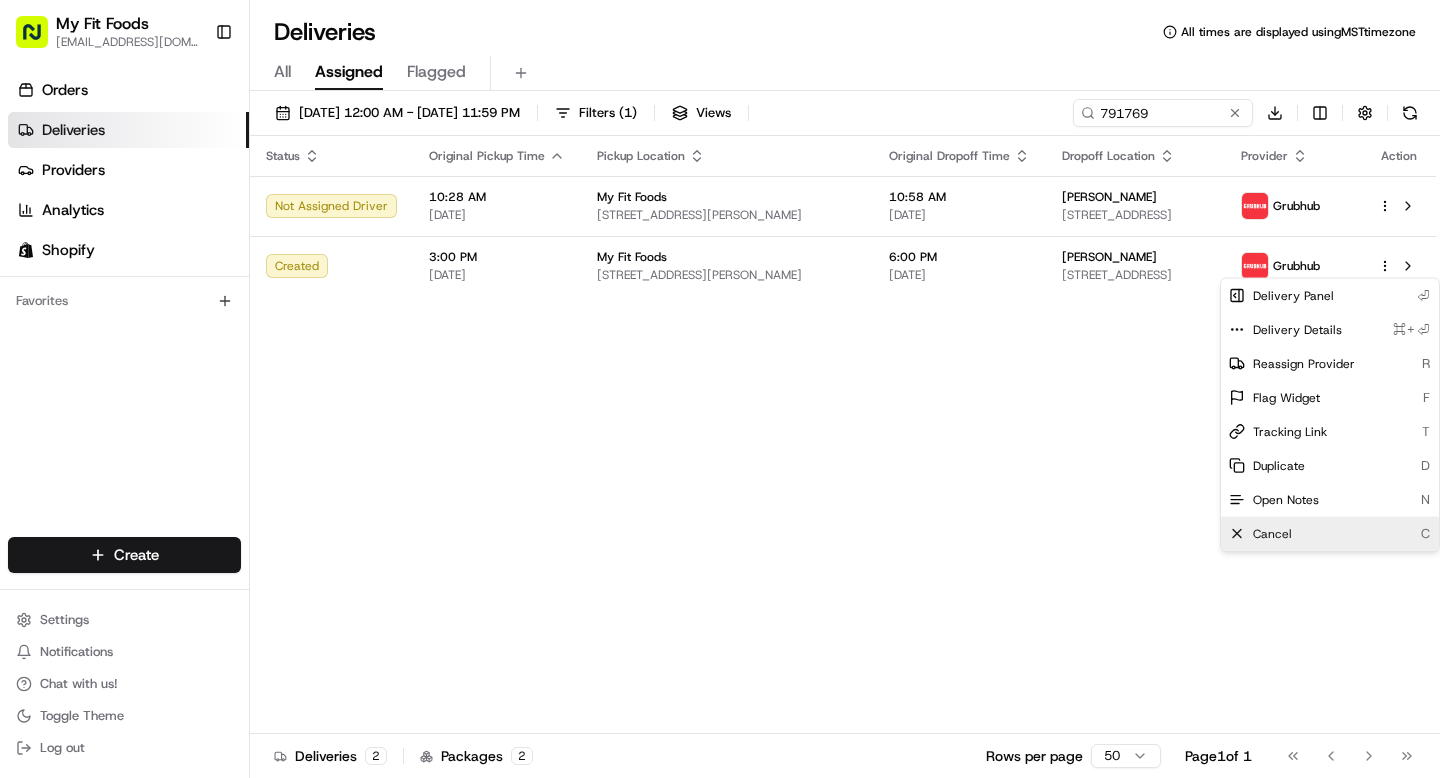 click on "Cancel C" at bounding box center (1330, 534) 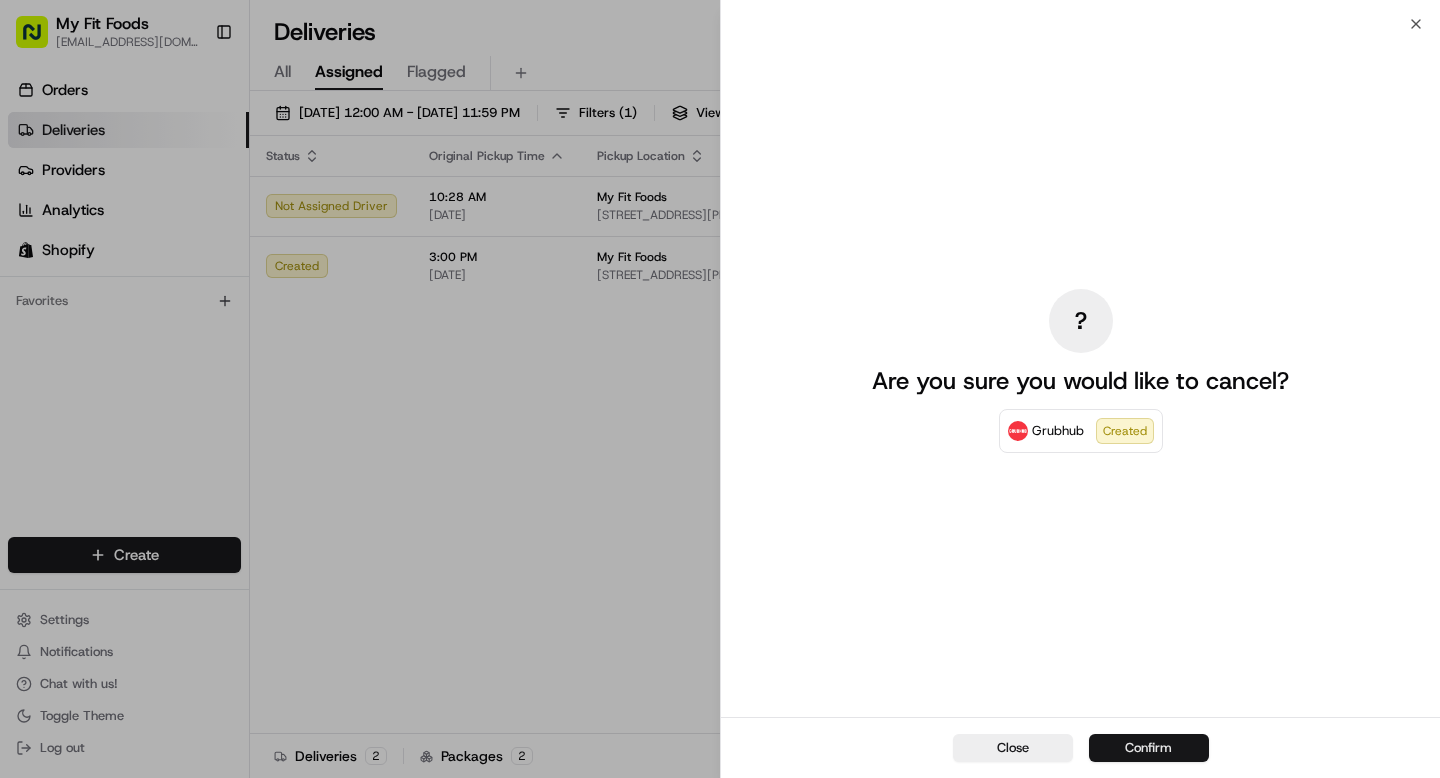 click on "Confirm" at bounding box center [1149, 748] 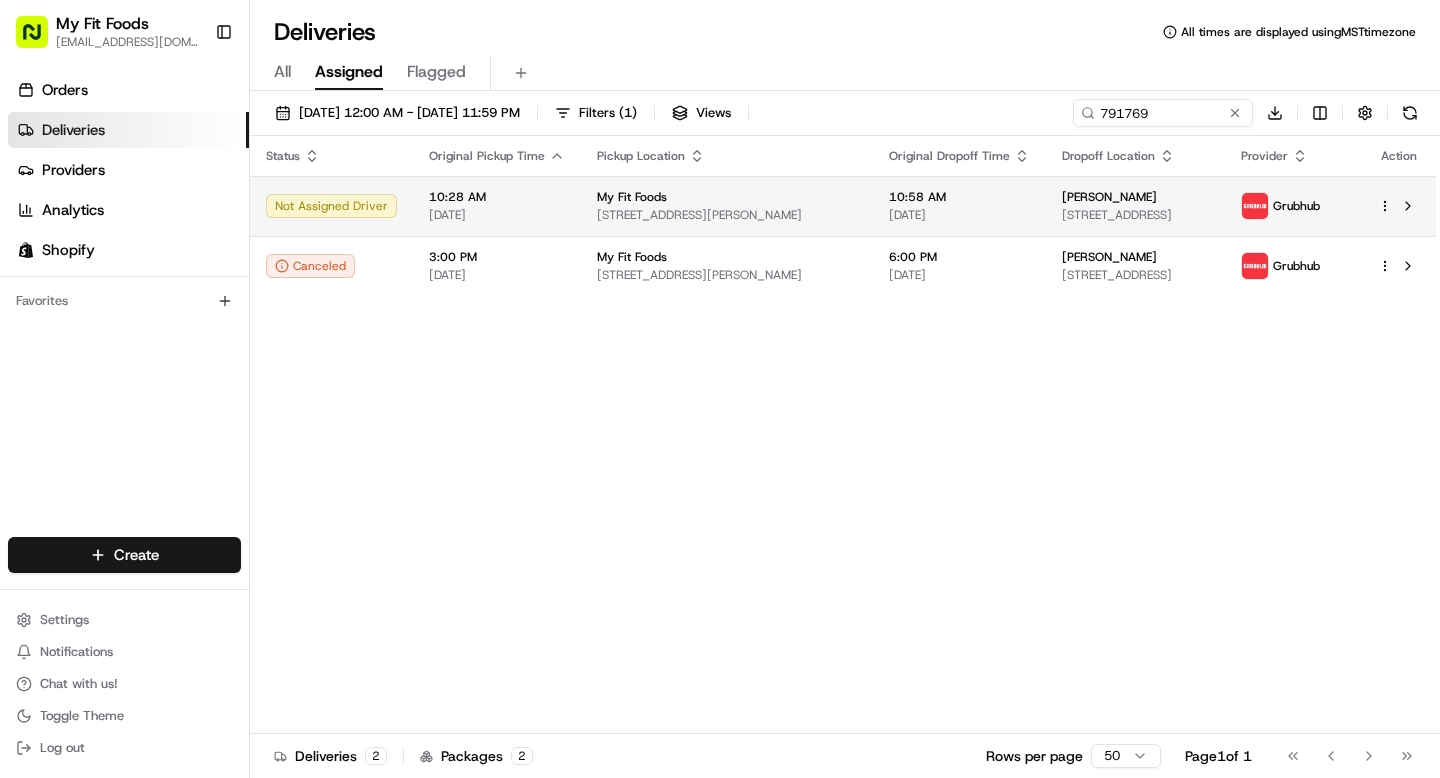 click on "[DATE]" at bounding box center (959, 215) 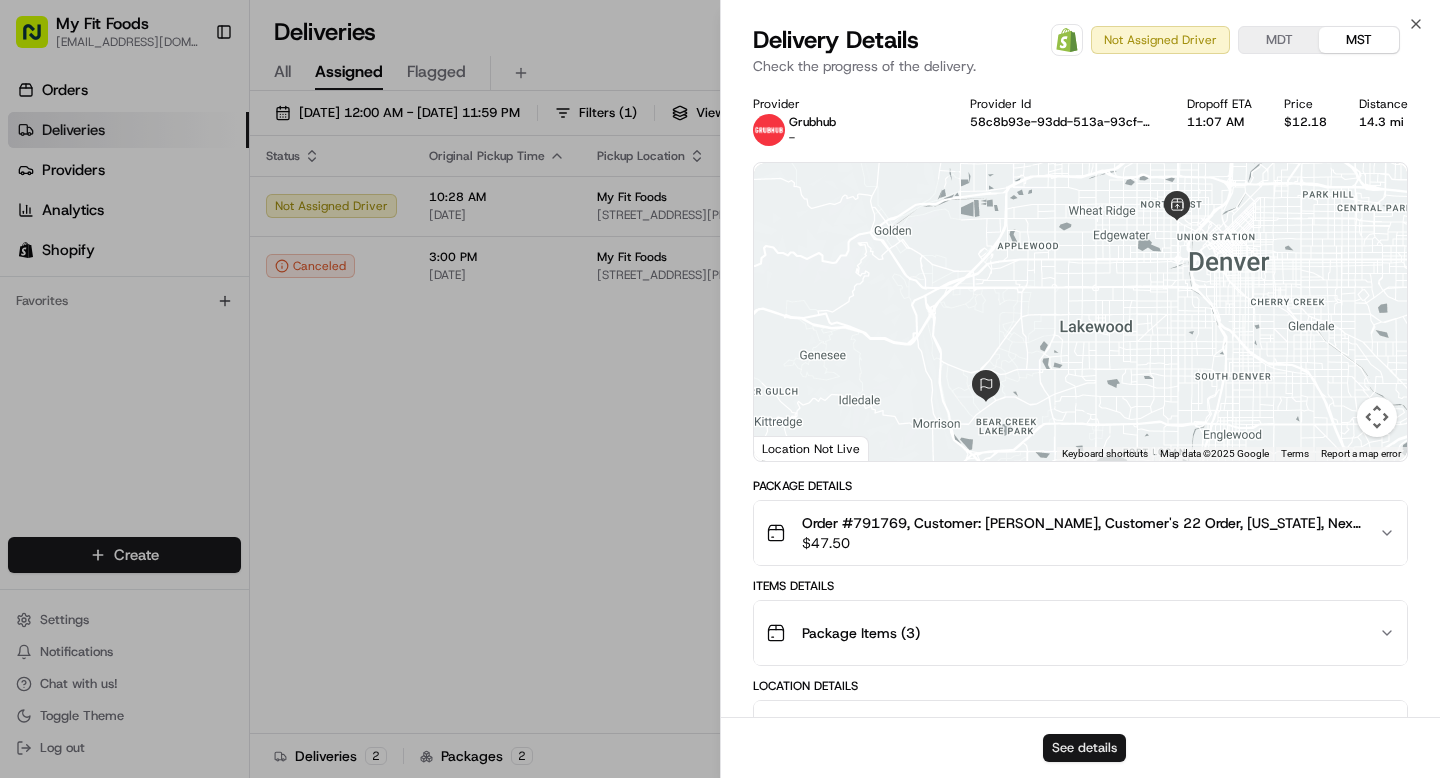 click on "See details" at bounding box center [1084, 748] 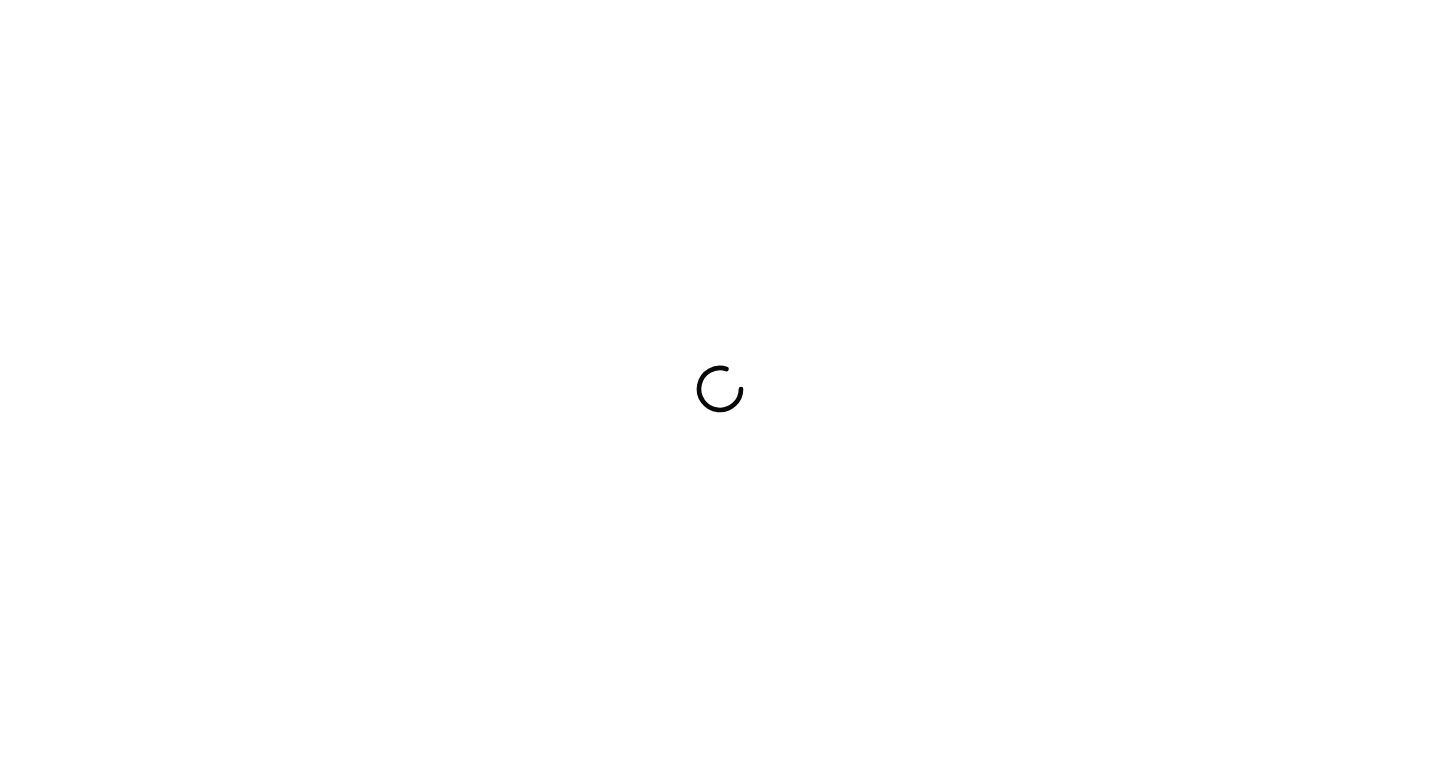 scroll, scrollTop: 0, scrollLeft: 0, axis: both 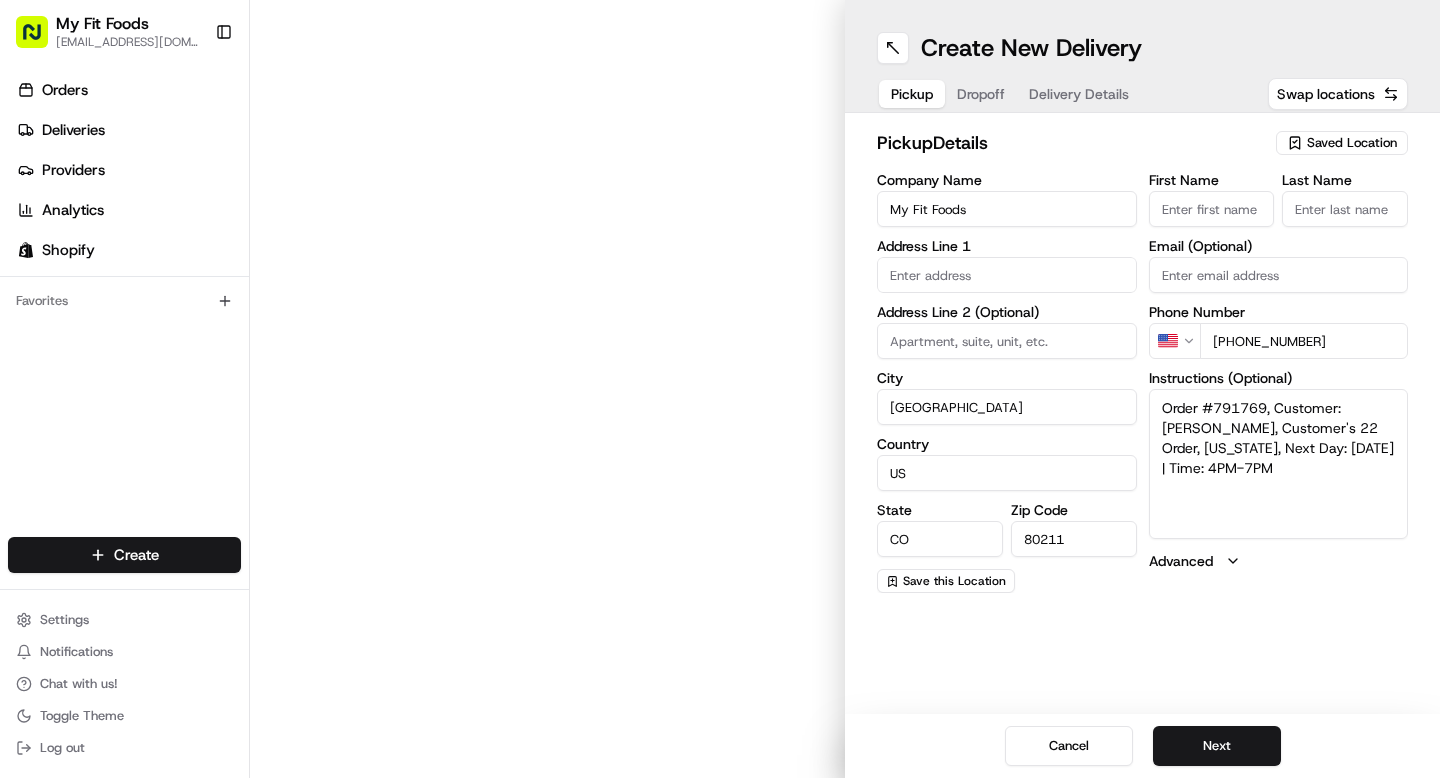 type on "[STREET_ADDRESS][PERSON_NAME]" 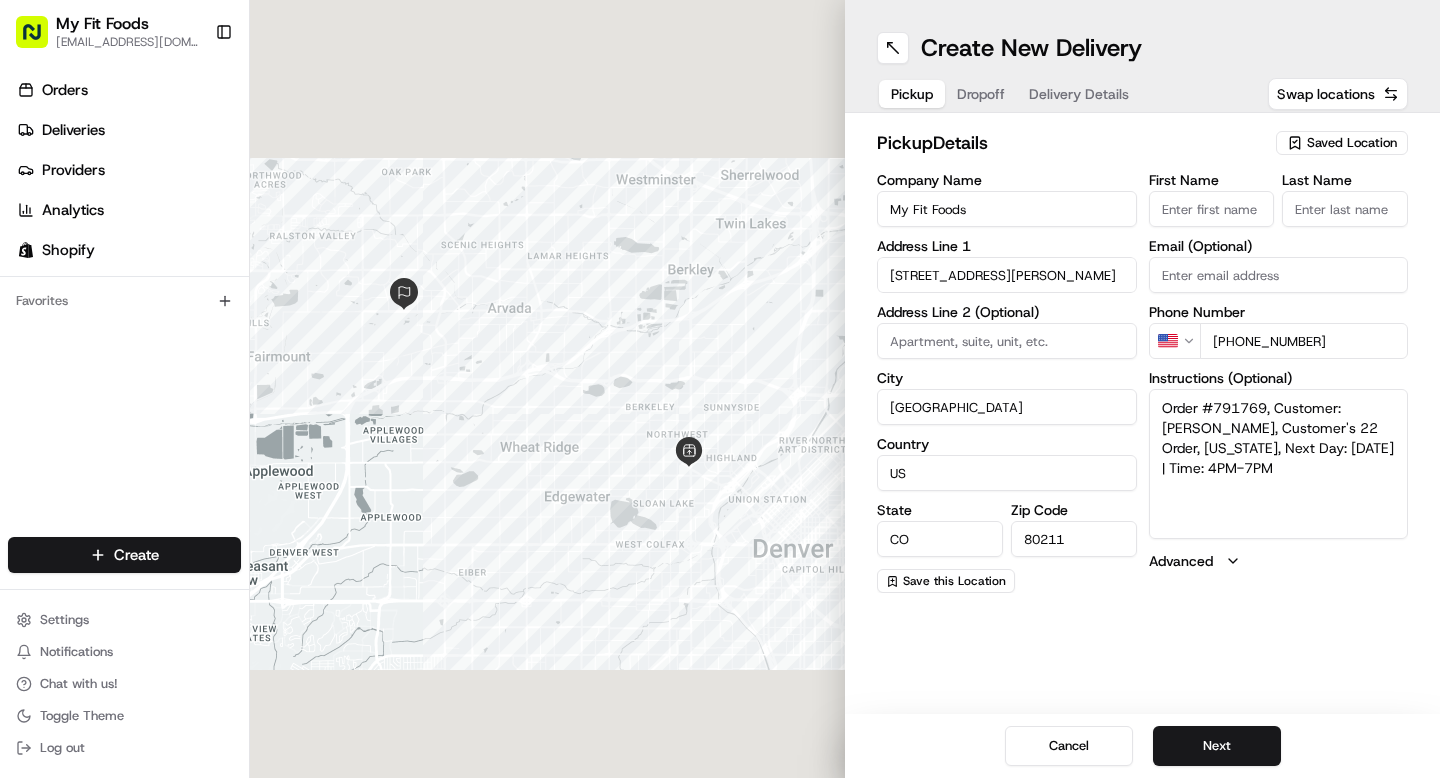 scroll, scrollTop: 0, scrollLeft: 0, axis: both 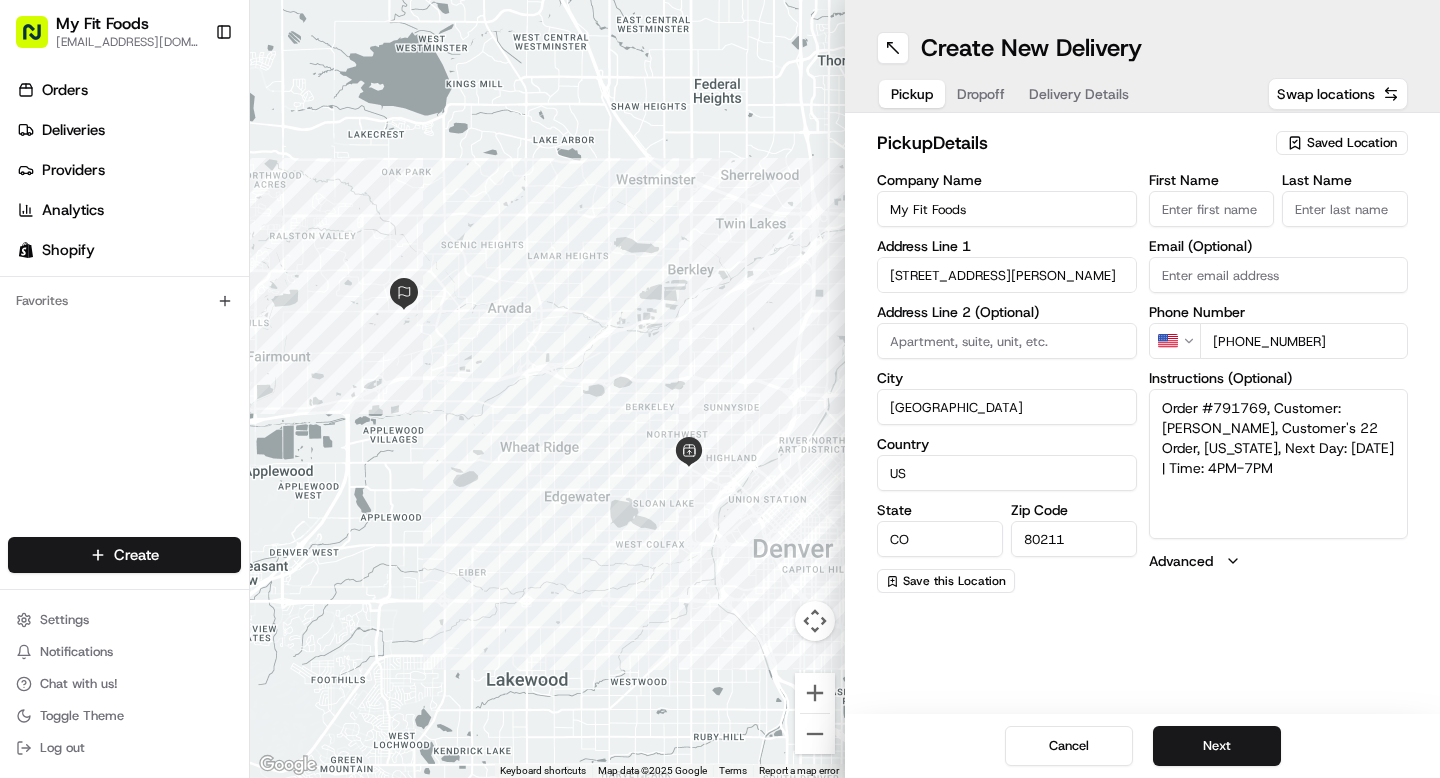 click on "Dropoff" at bounding box center [981, 94] 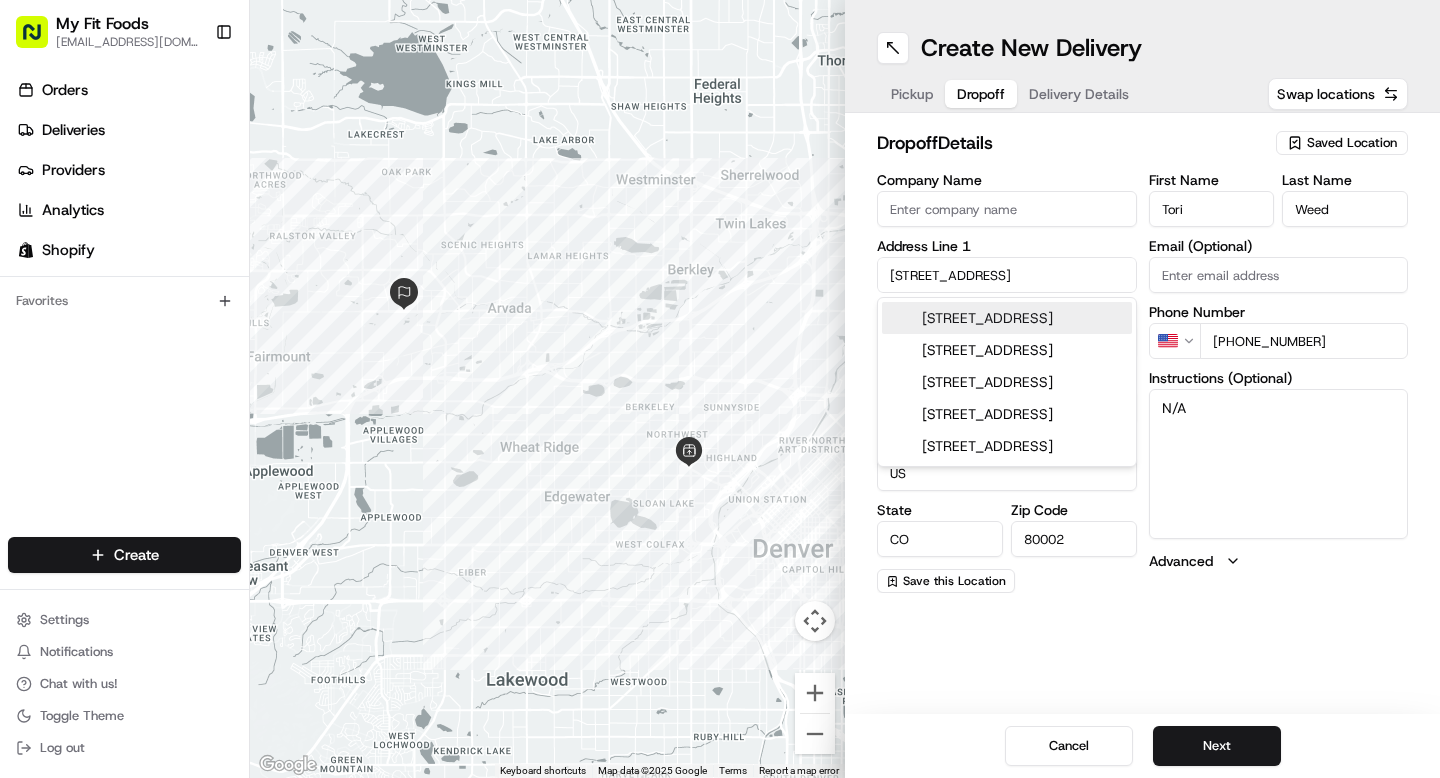 drag, startPoint x: 1041, startPoint y: 275, endPoint x: 861, endPoint y: 271, distance: 180.04443 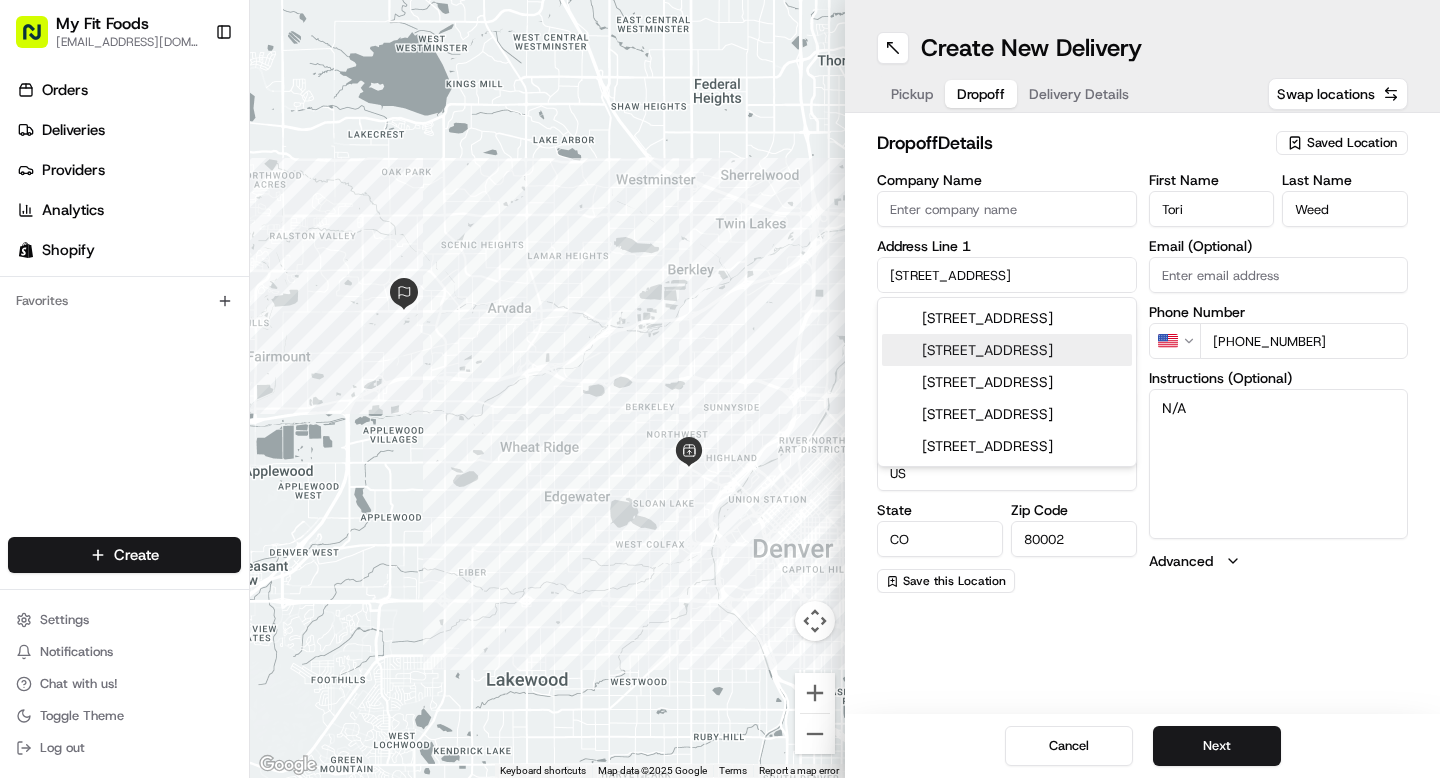paste on "2844 S Fig St Lakewood CO 80228" 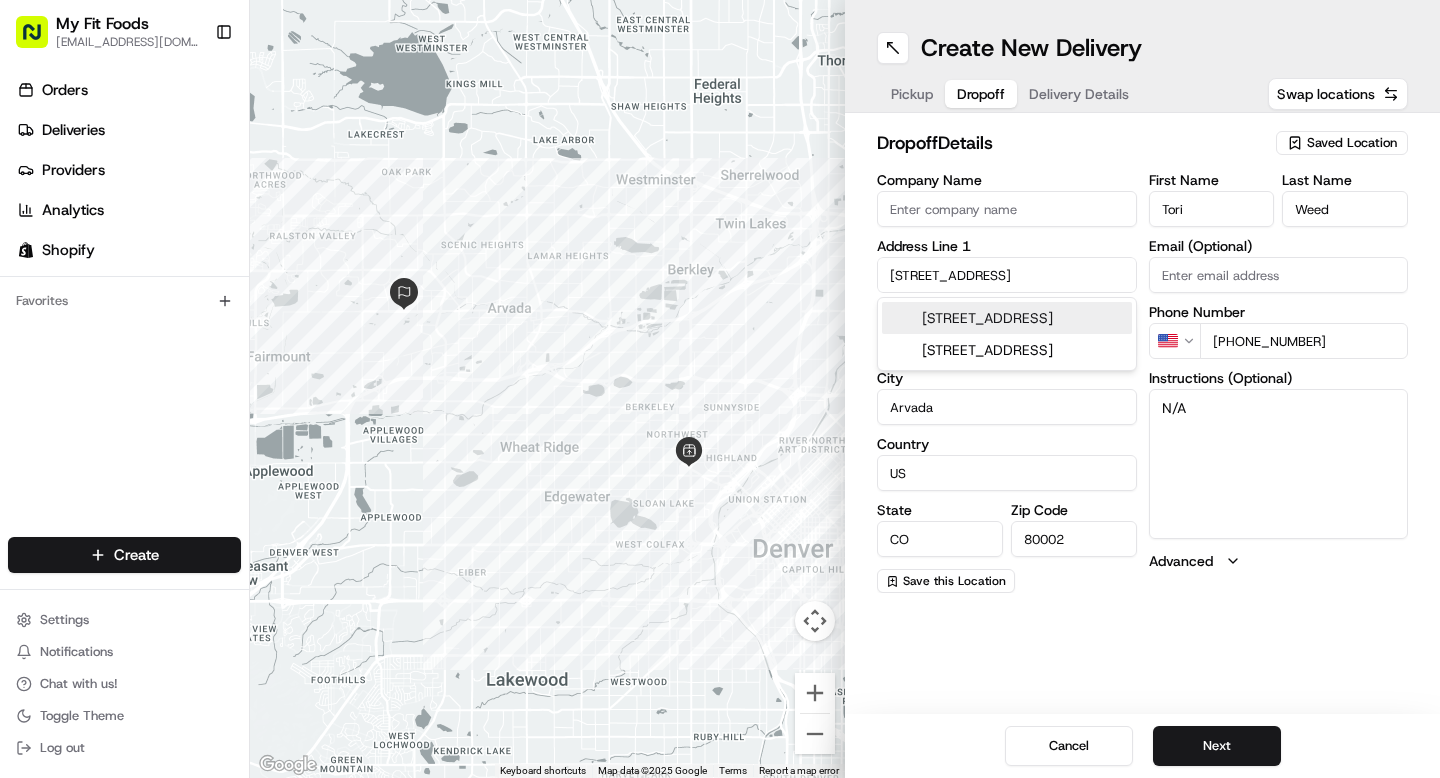 click on "2844 S Fig St, Lakewood, CO 80228" at bounding box center (1007, 318) 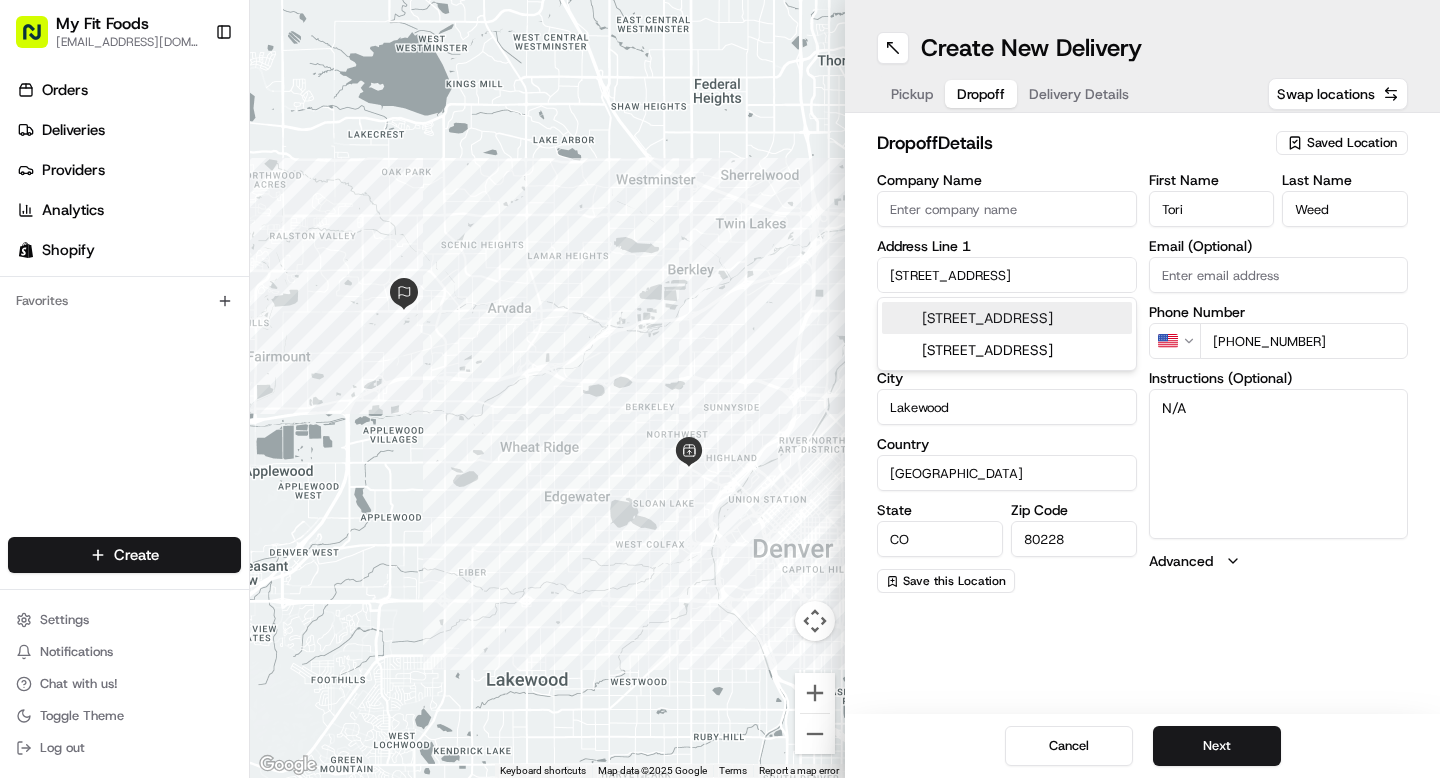 type on "2844 South Fig Street" 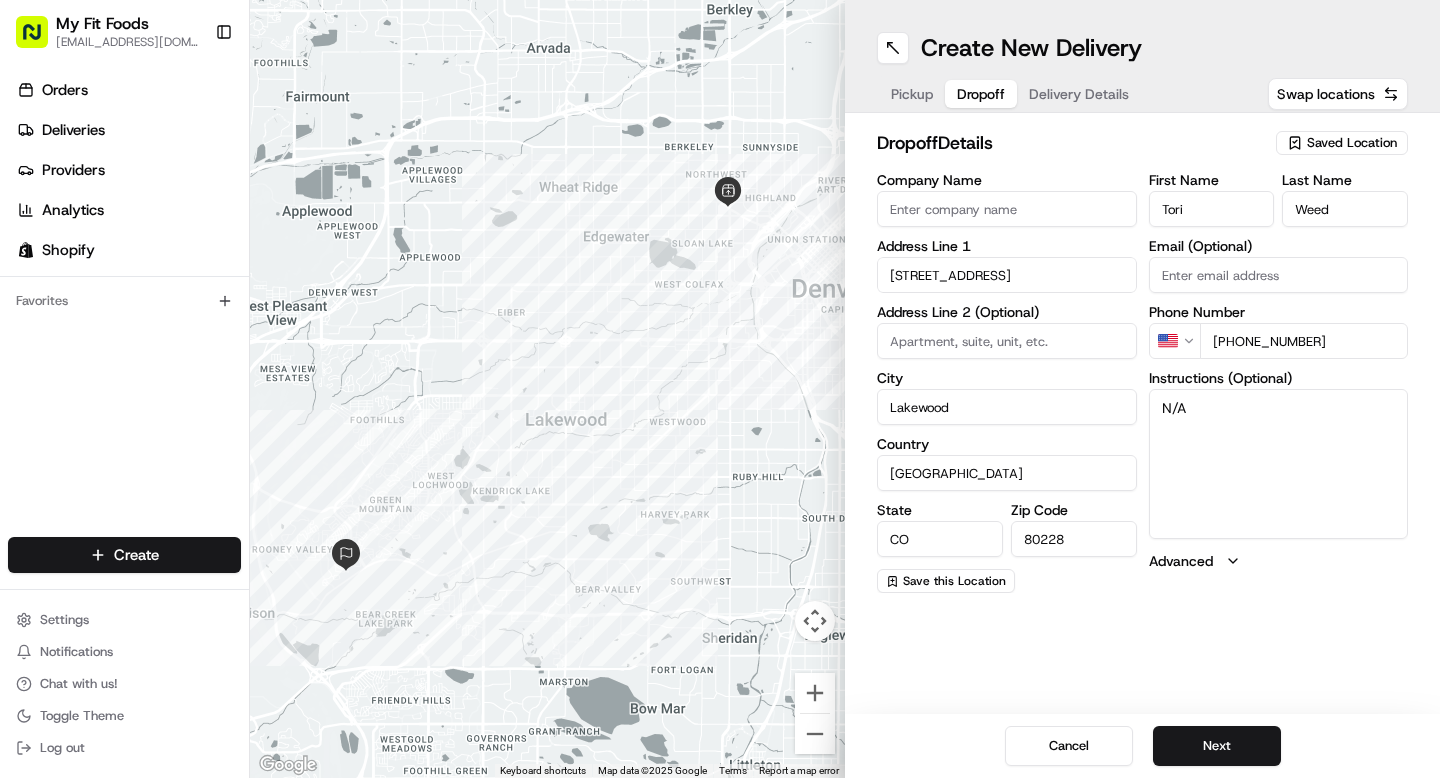 click on "N/A" at bounding box center (1279, 464) 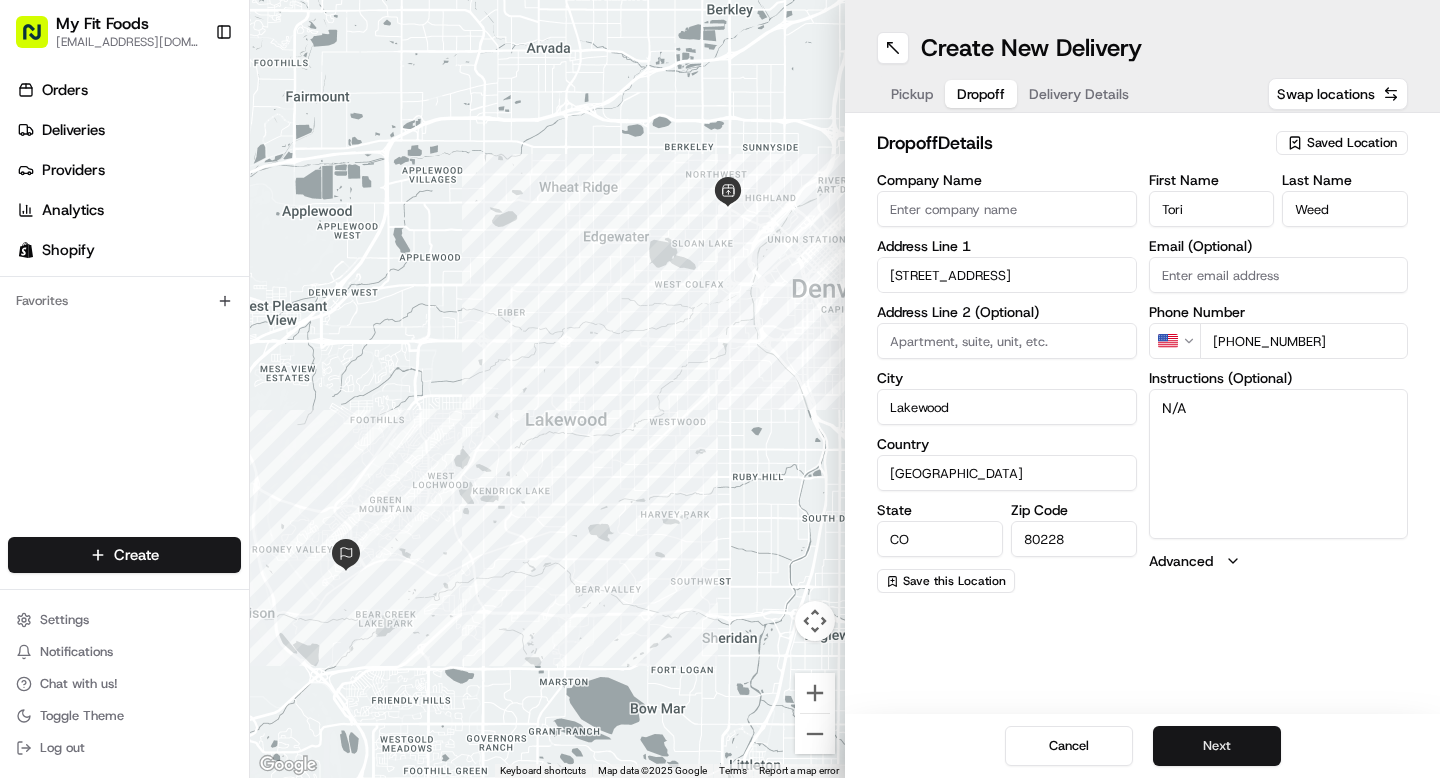 click on "Next" at bounding box center [1217, 746] 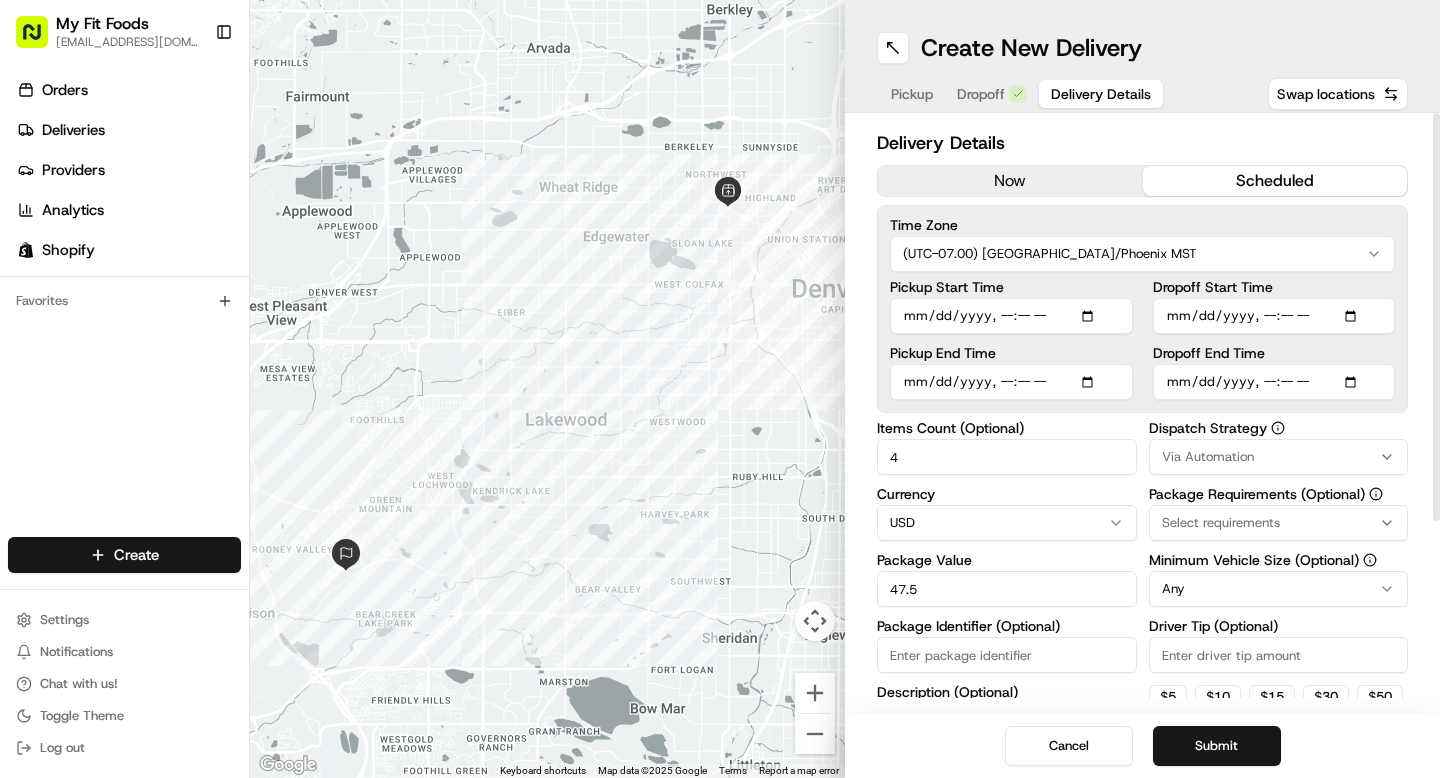 click on "now" at bounding box center (1010, 181) 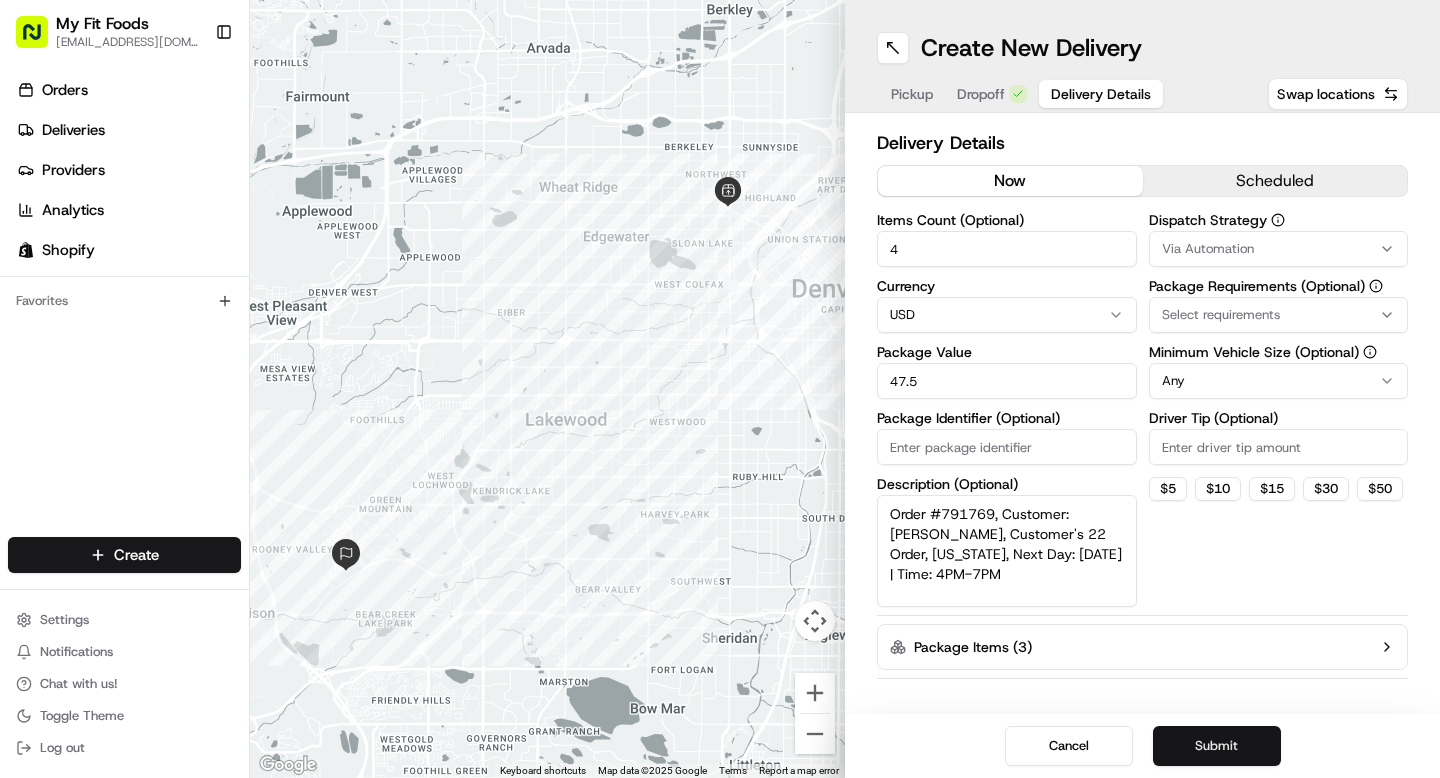 click on "Submit" at bounding box center [1217, 746] 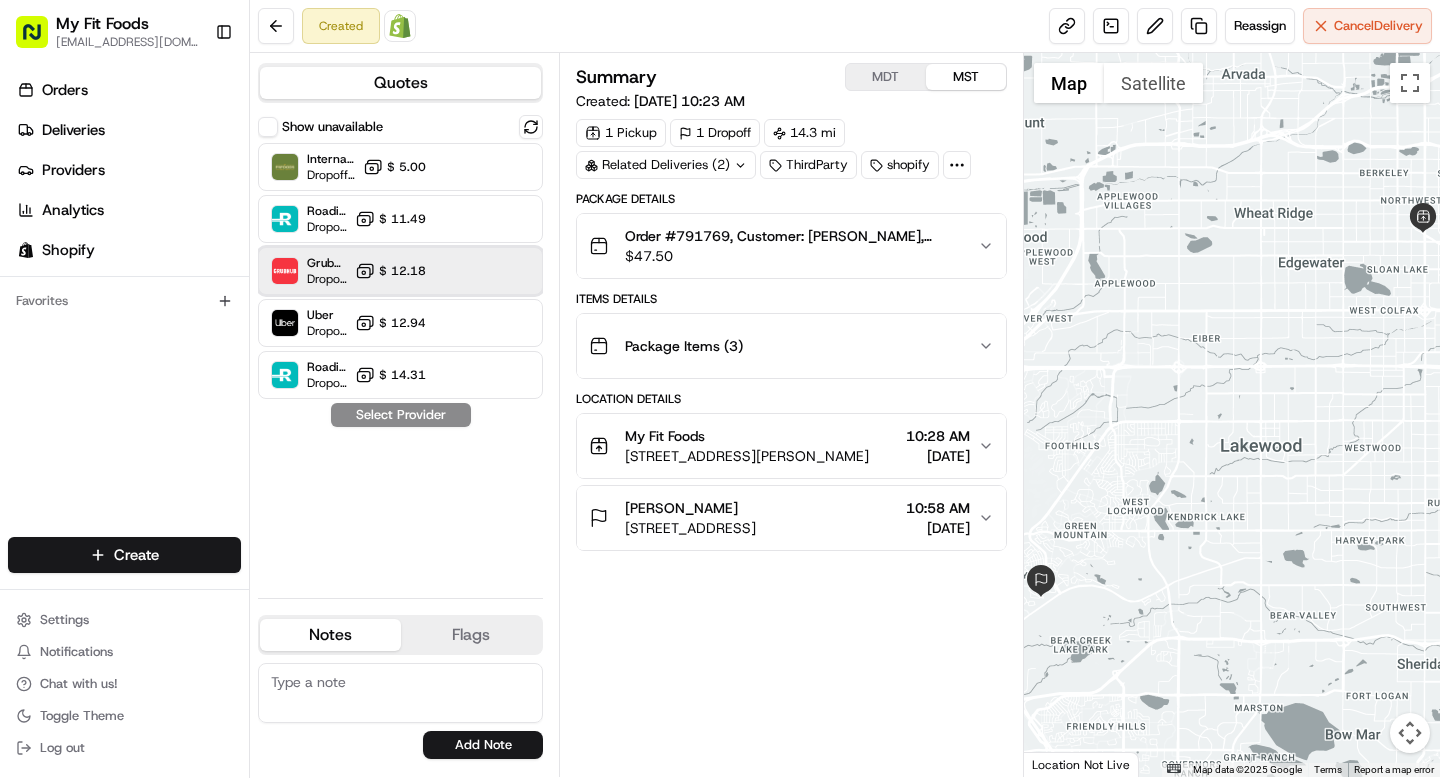 click on "Grubhub Dropoff ETA   43 minutes $   12.18" at bounding box center (400, 271) 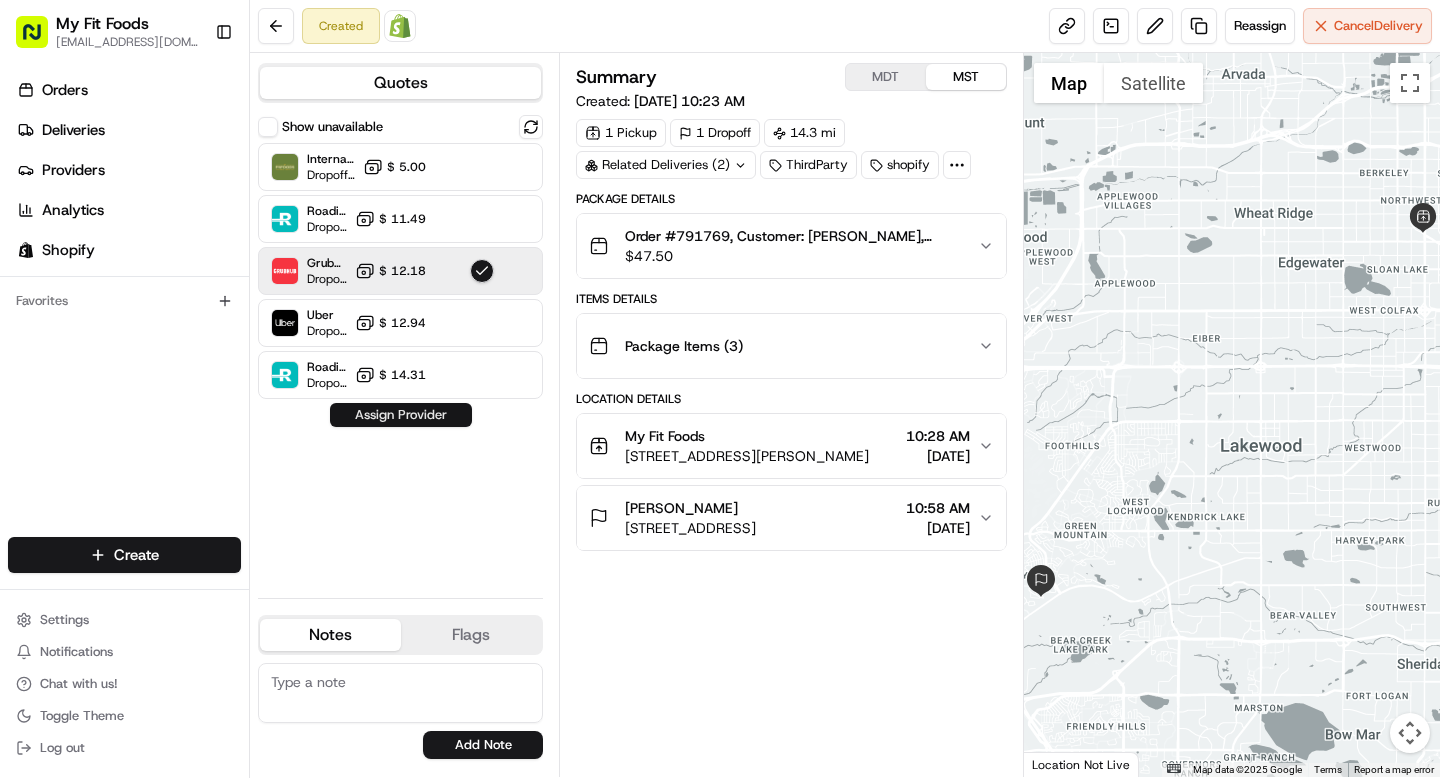 click on "Assign Provider" at bounding box center (401, 415) 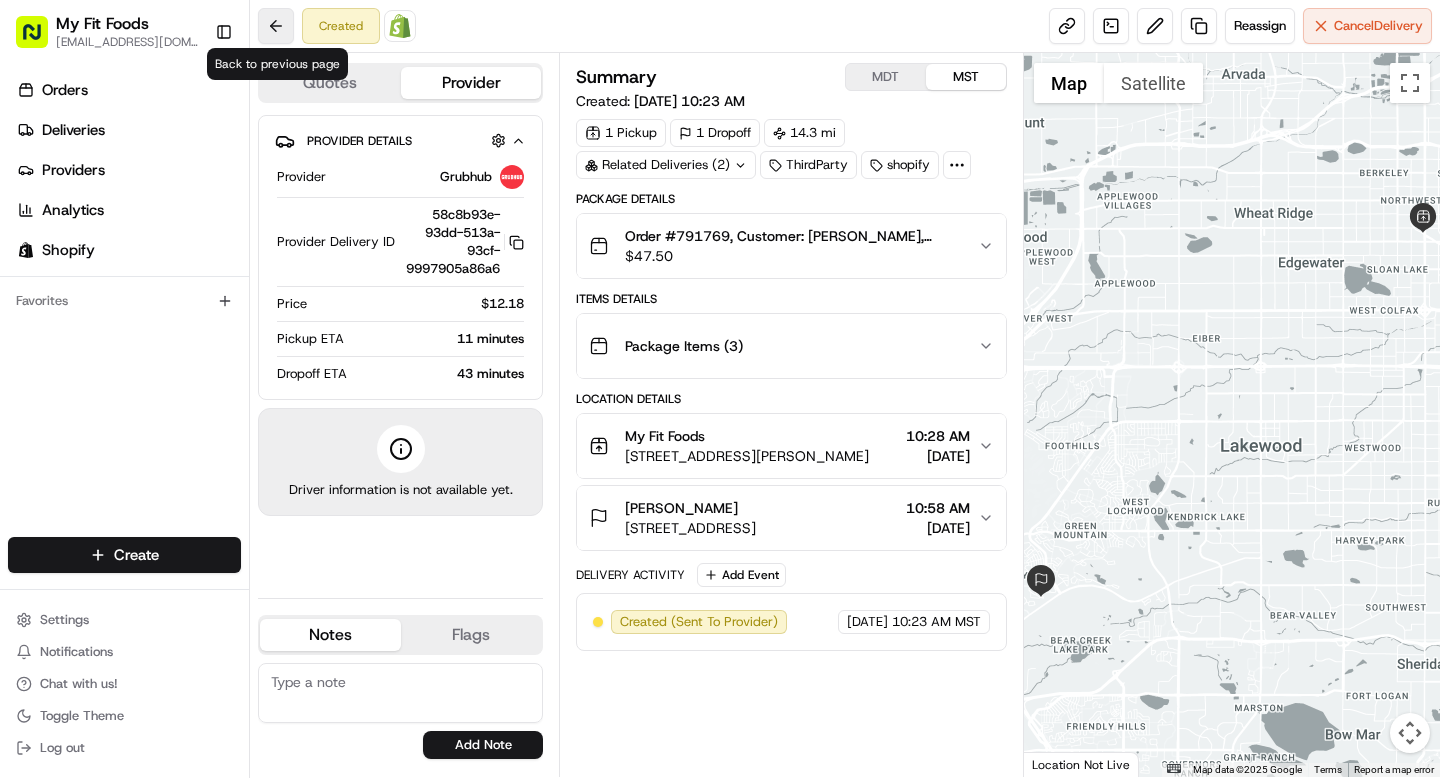 click at bounding box center (276, 26) 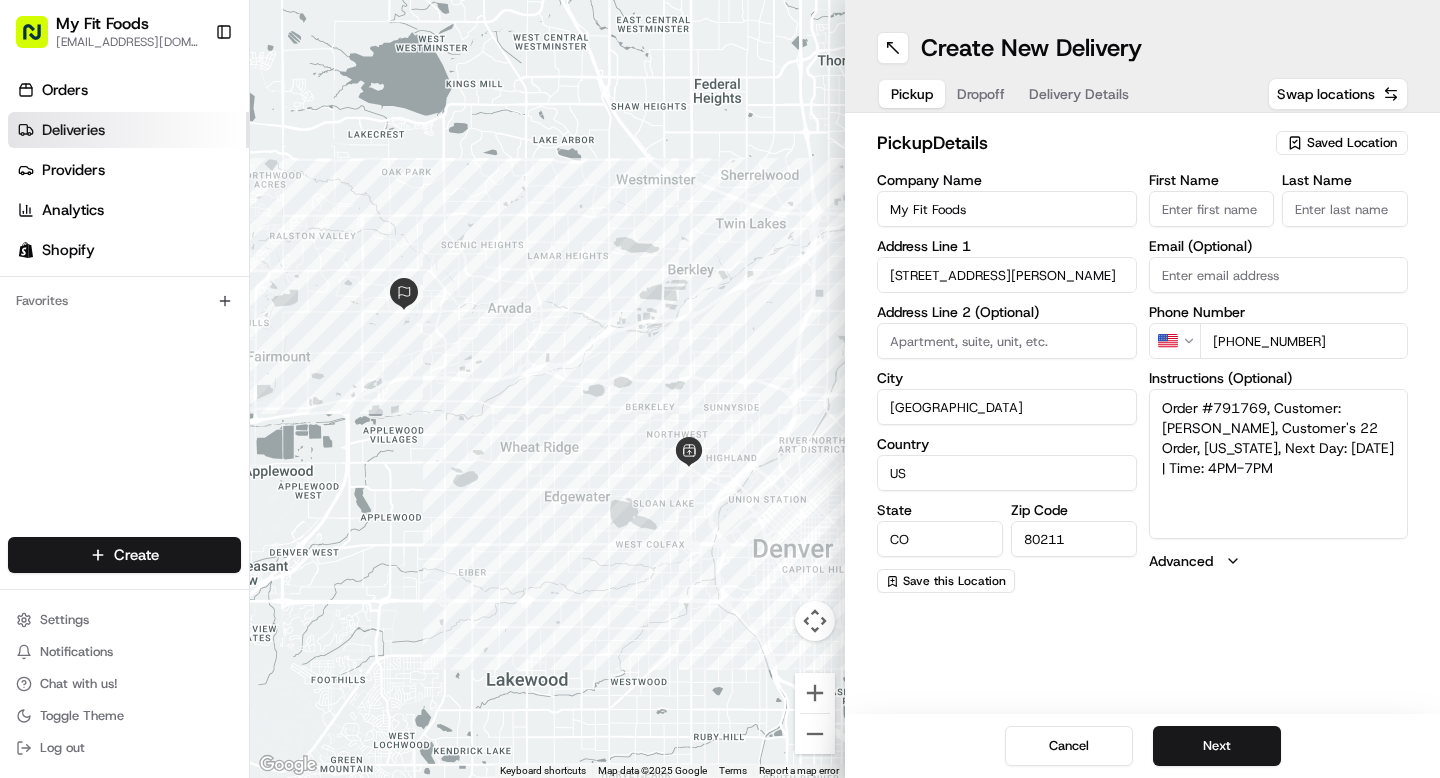 click on "Deliveries" at bounding box center (73, 130) 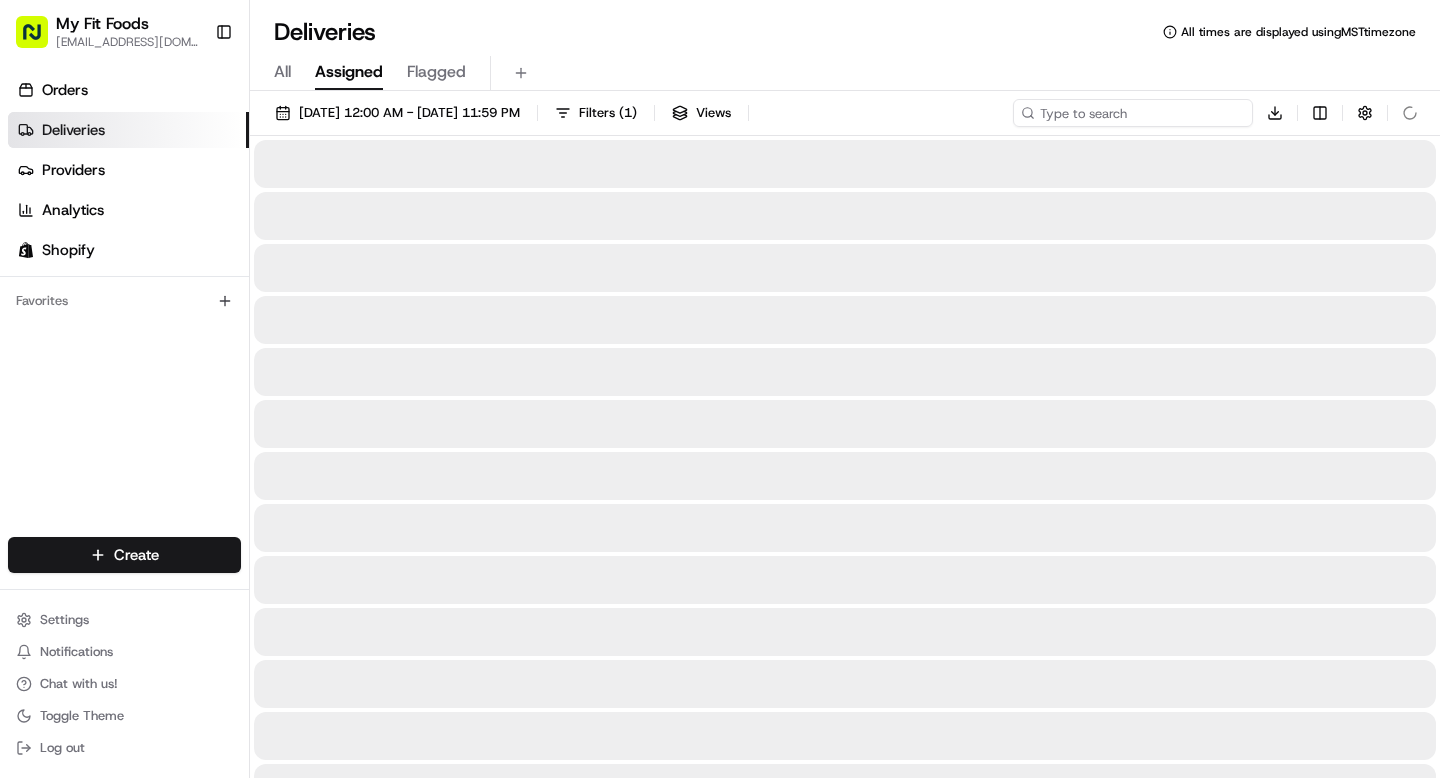 click at bounding box center (1133, 113) 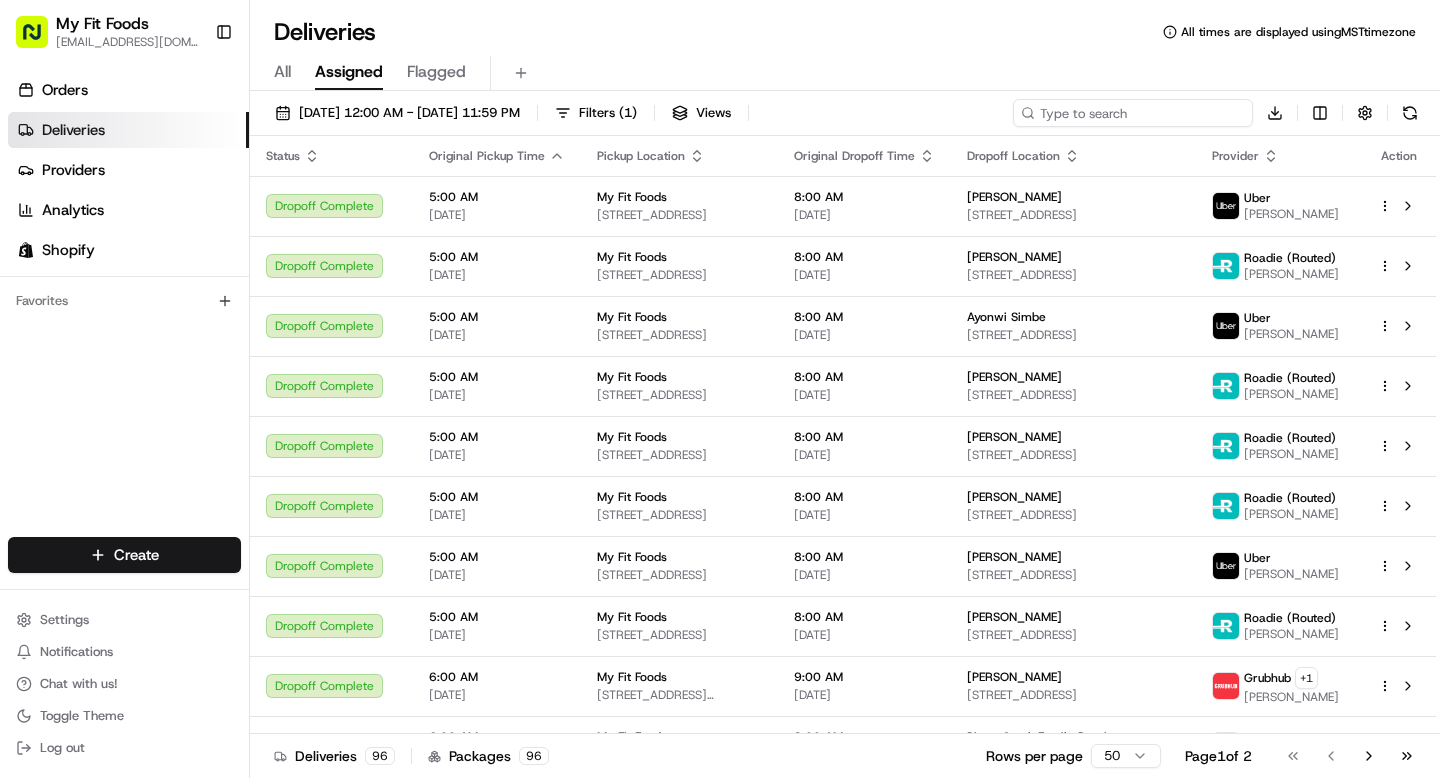 paste on "2844 S Fig St Lakewood CO 80228" 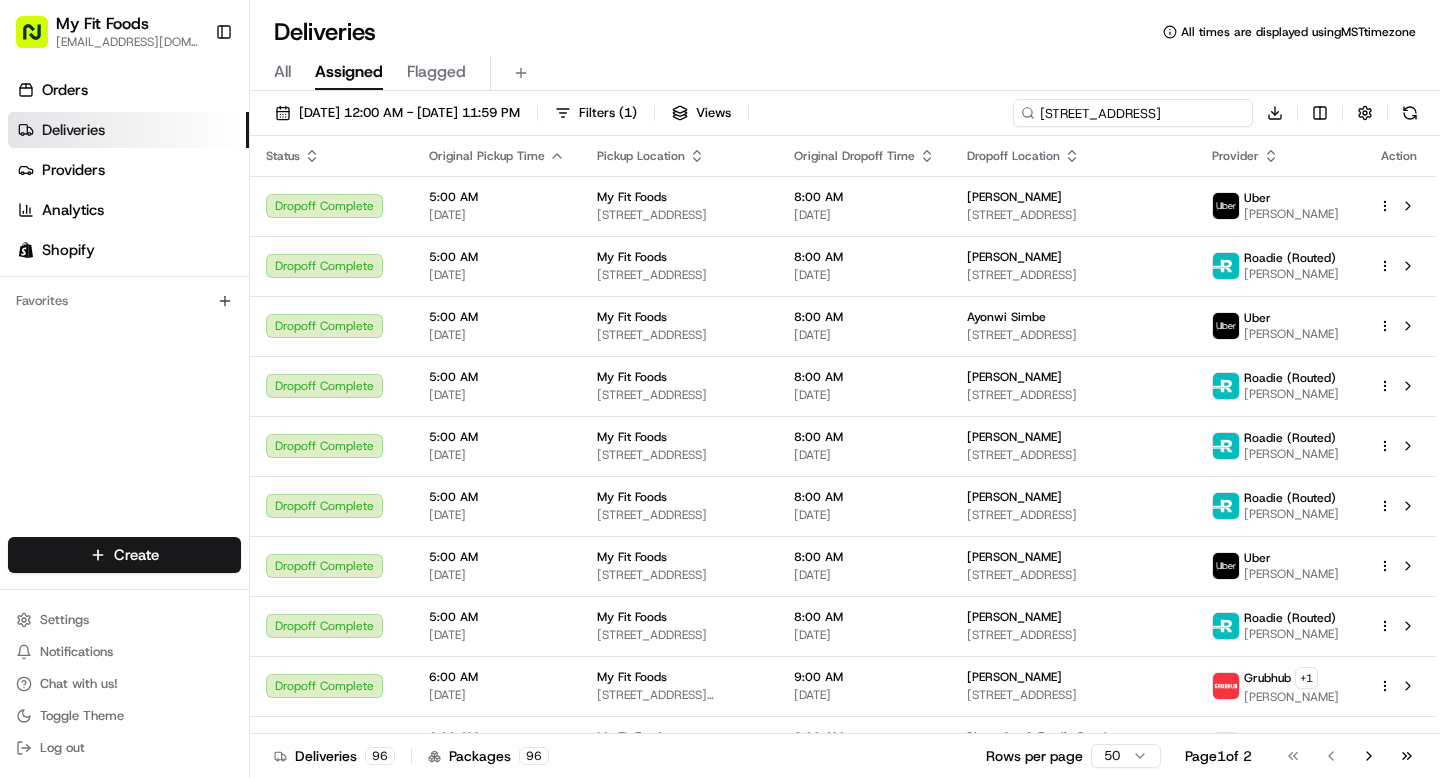 scroll, scrollTop: 0, scrollLeft: 30, axis: horizontal 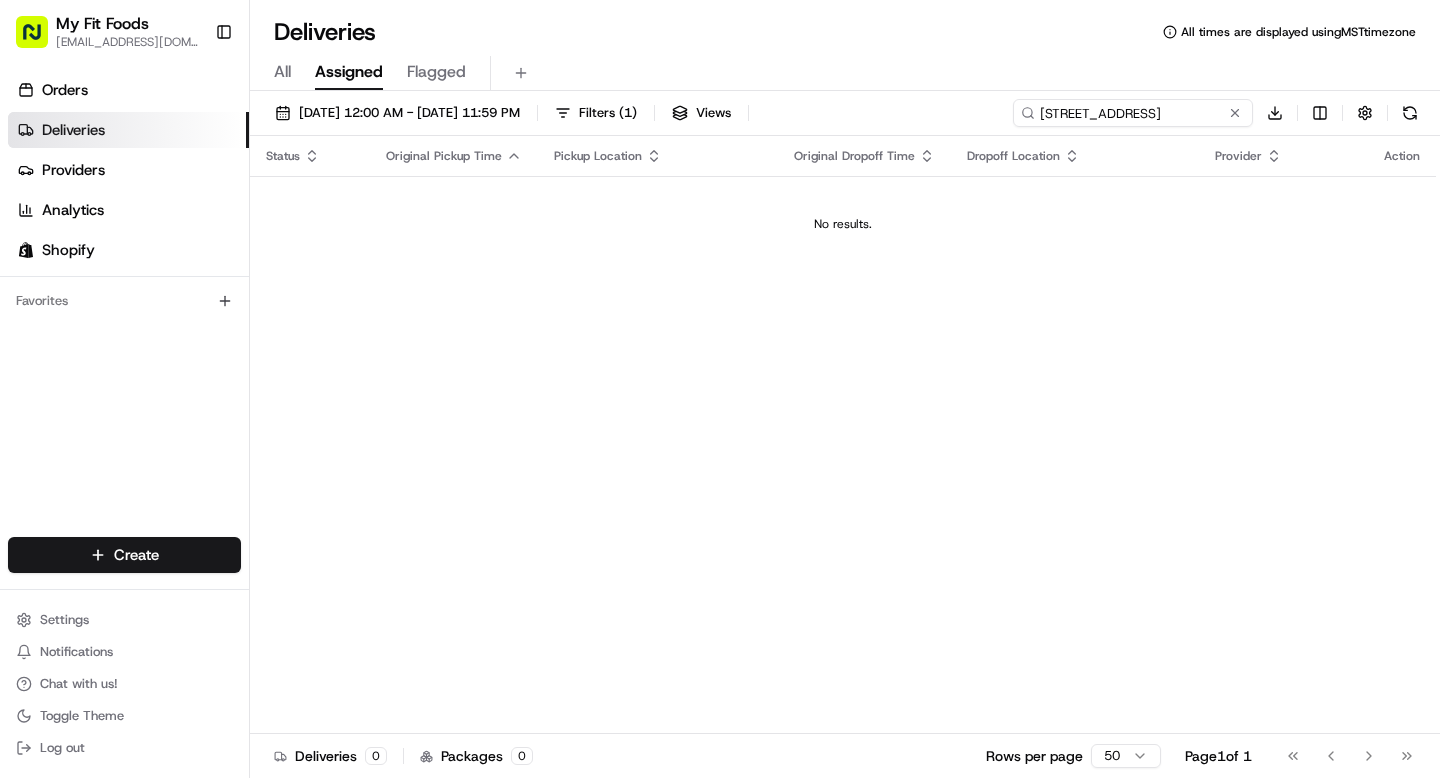 type on "2844 S Fig St Lakewood CO 80228" 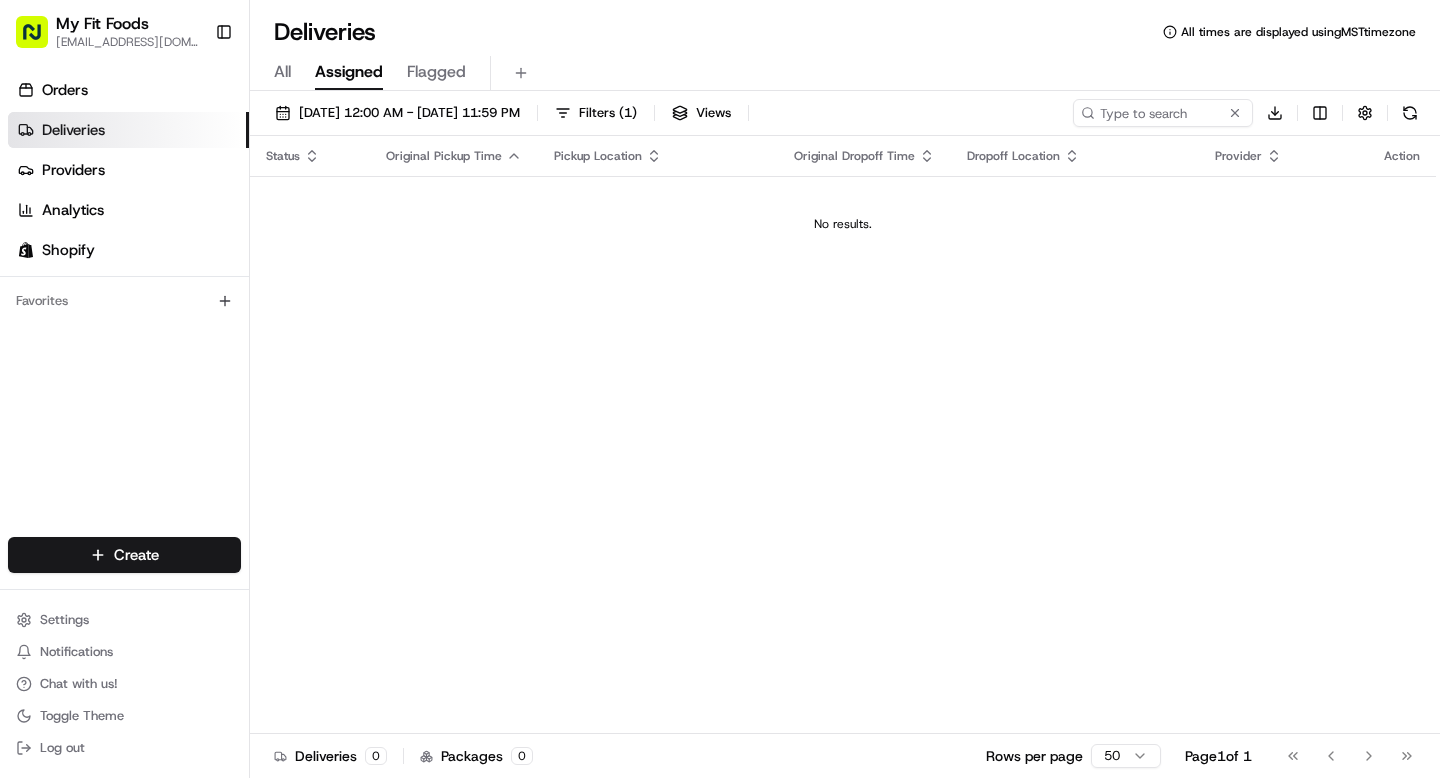 click on "All" at bounding box center [282, 72] 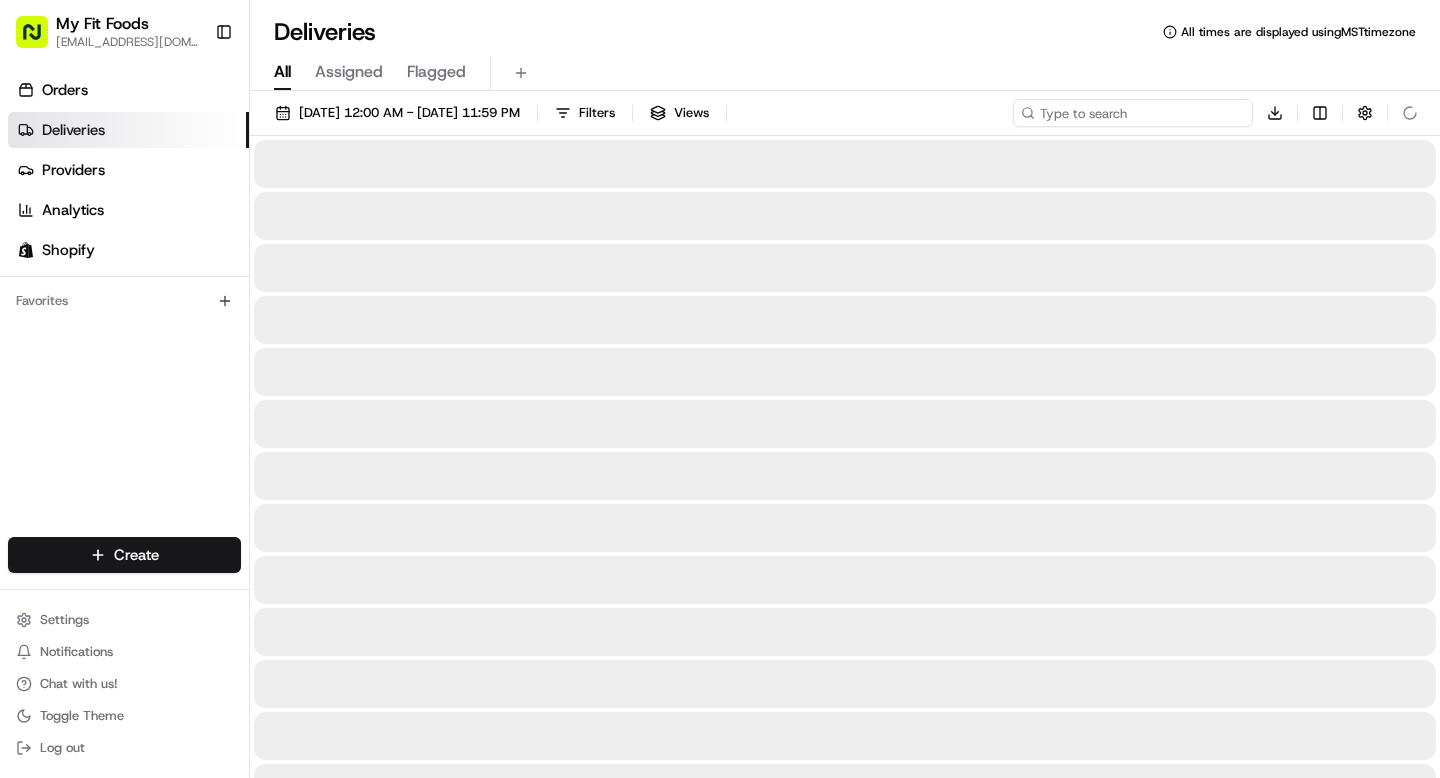 click at bounding box center [1133, 113] 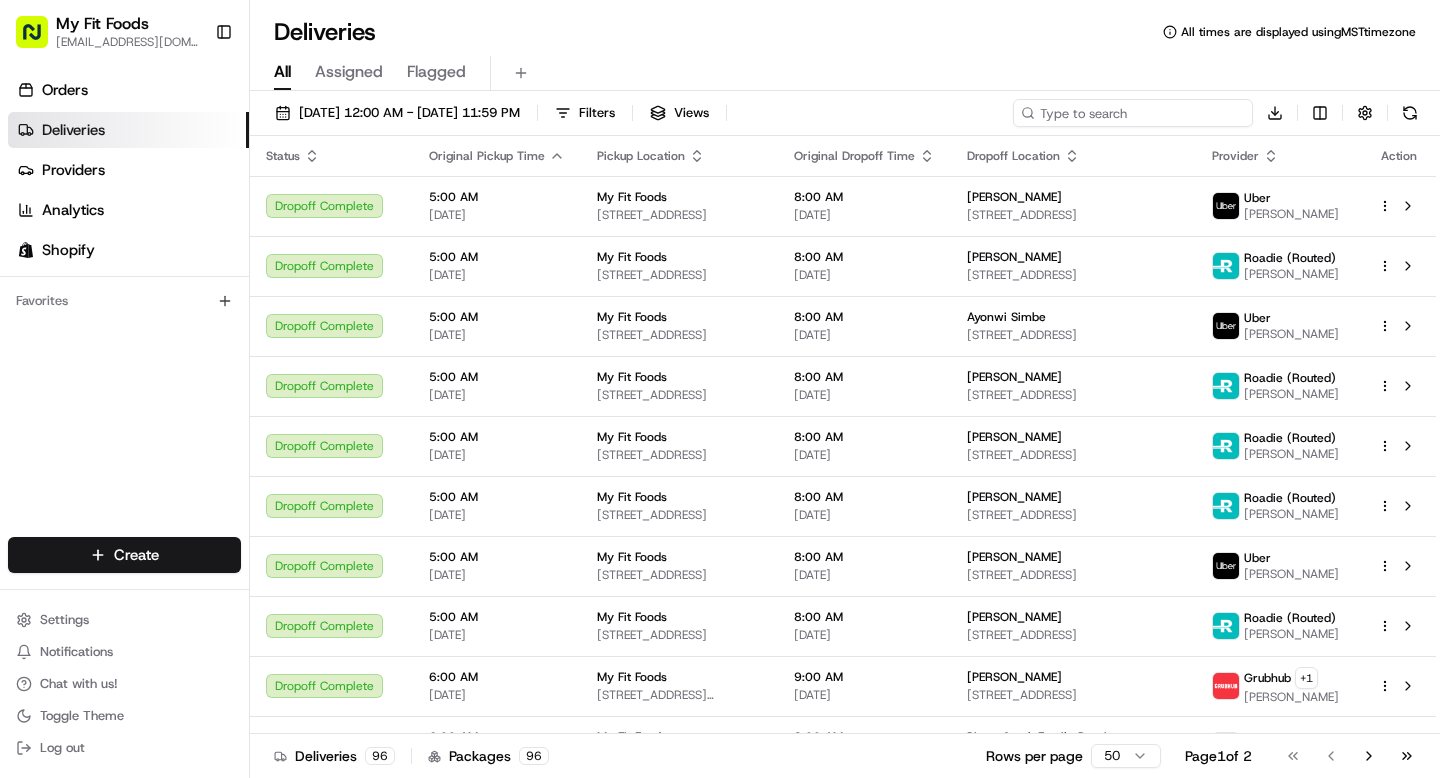 paste on "2844 S Fig St Lakewood CO 80228" 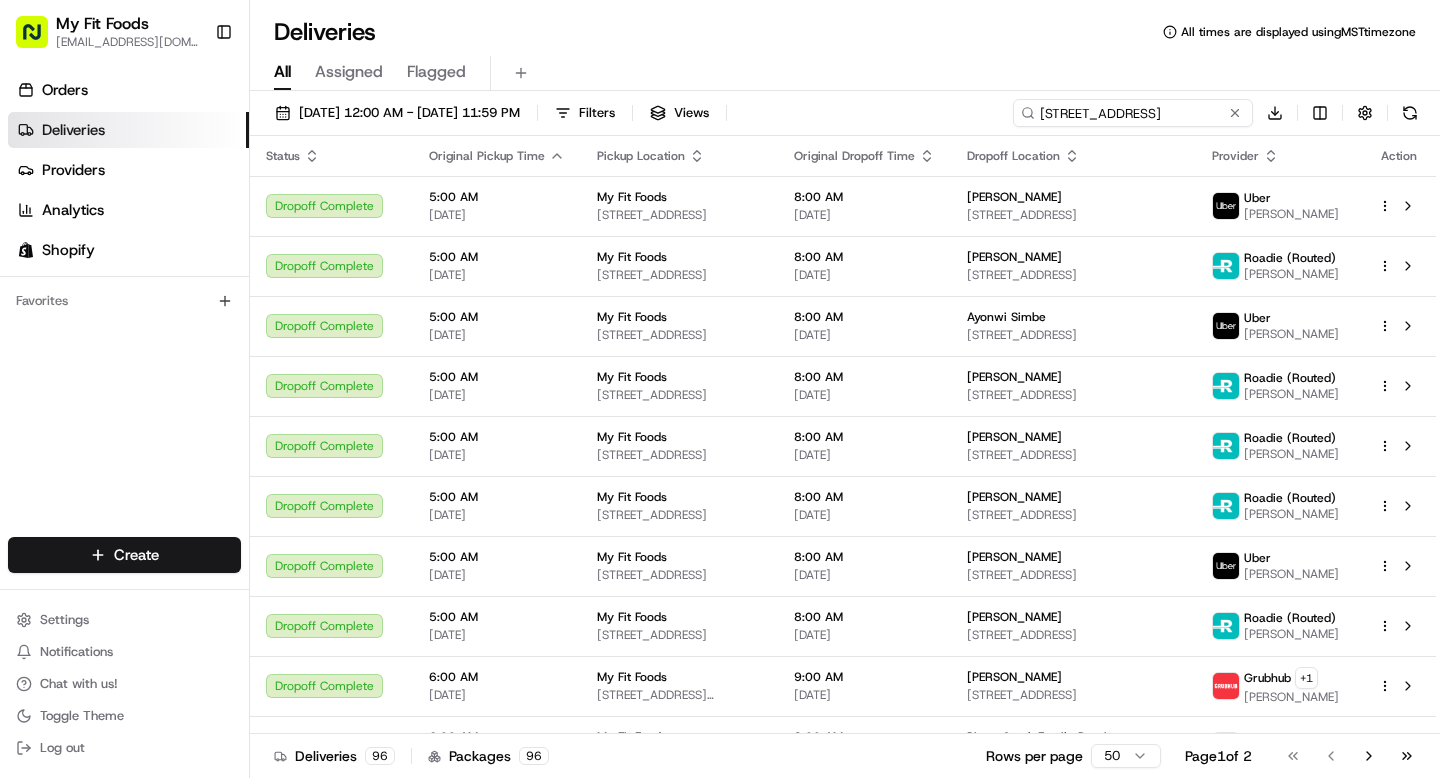 scroll, scrollTop: 0, scrollLeft: 30, axis: horizontal 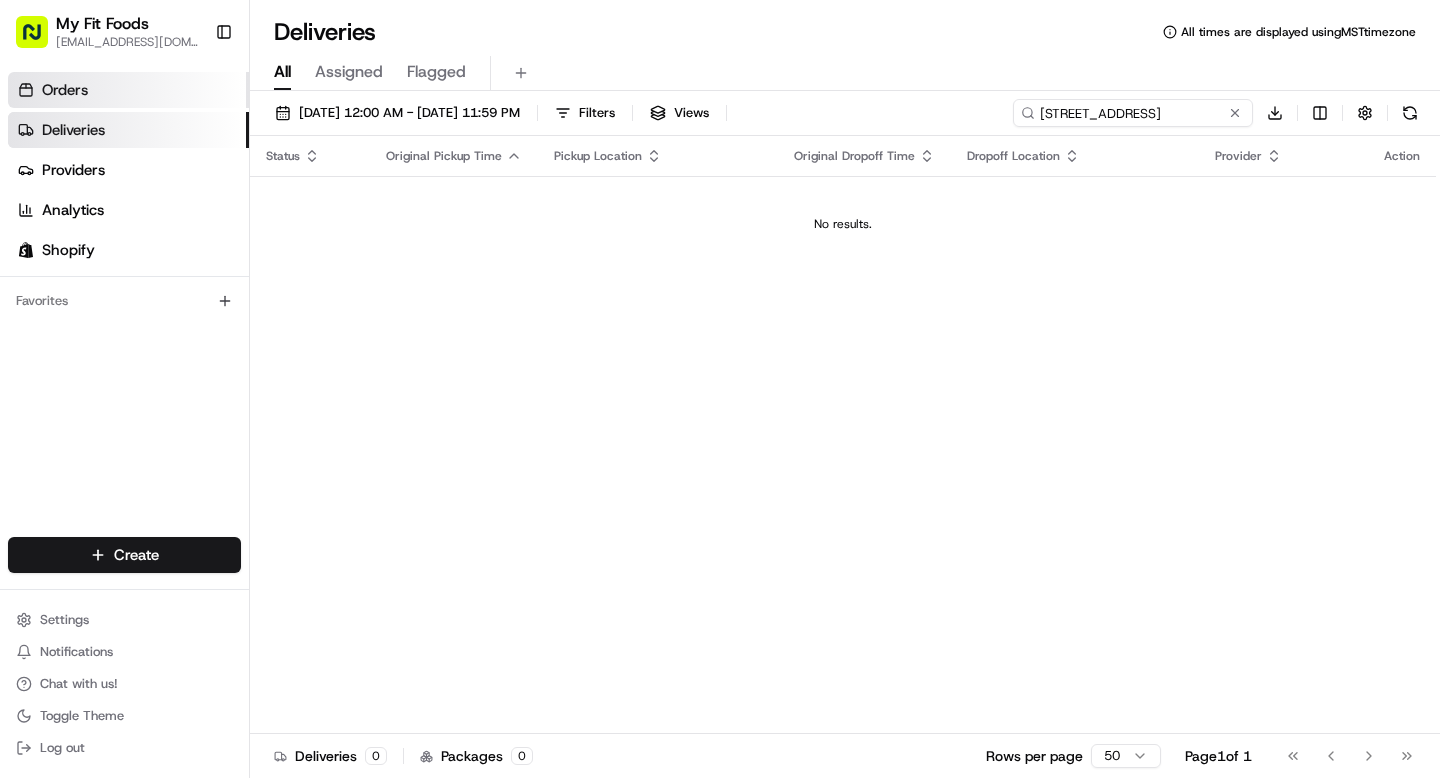 type on "2844 S Fig St Lakewood CO 80228" 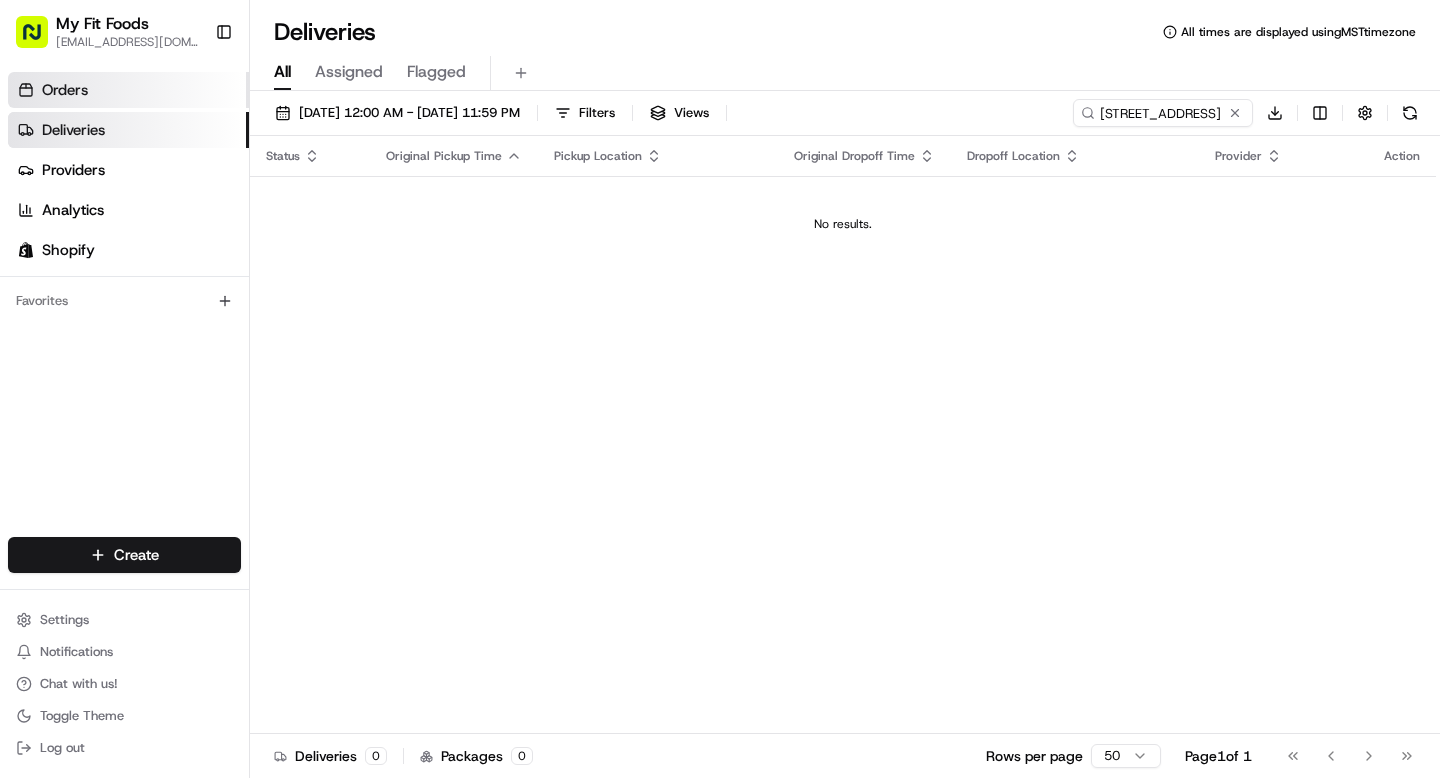 click on "Orders" at bounding box center (65, 90) 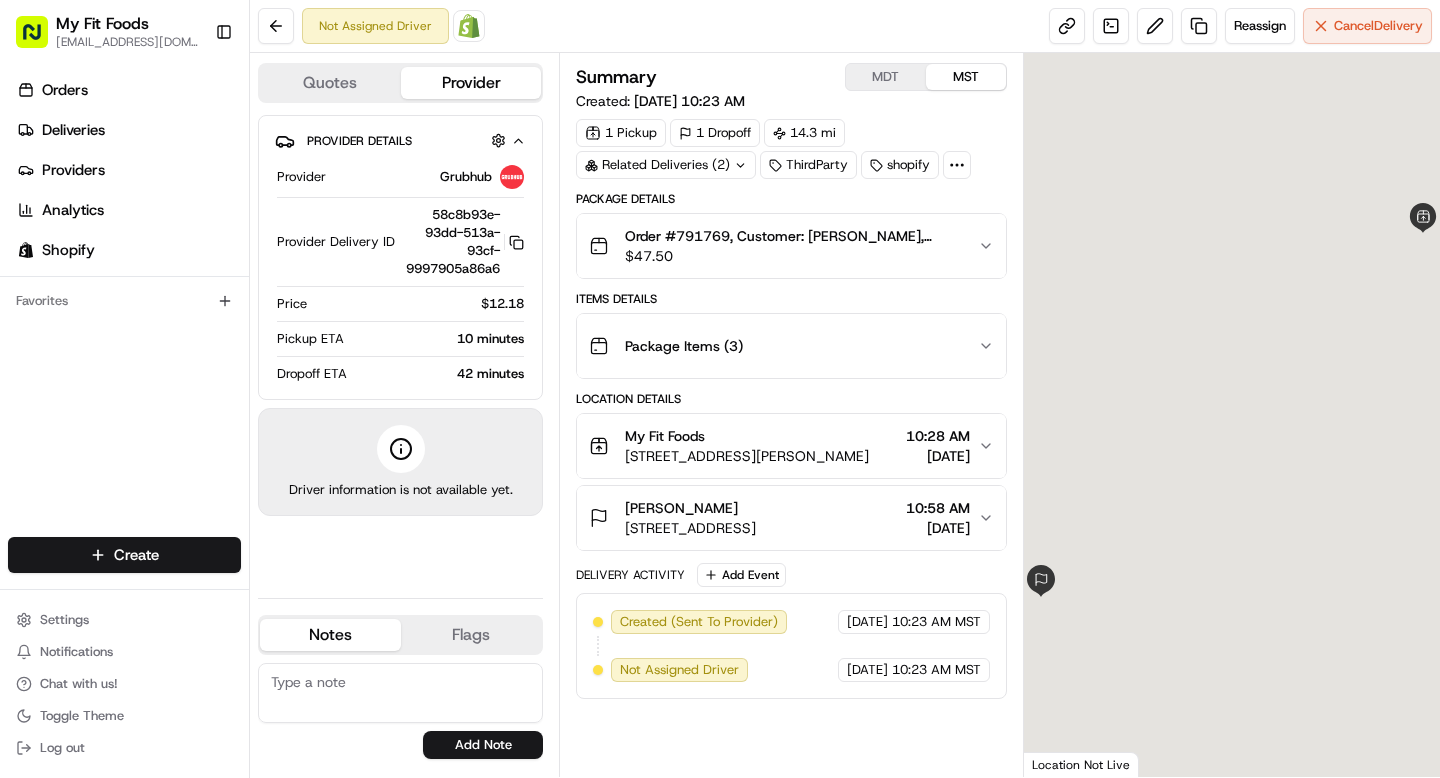 scroll, scrollTop: 0, scrollLeft: 0, axis: both 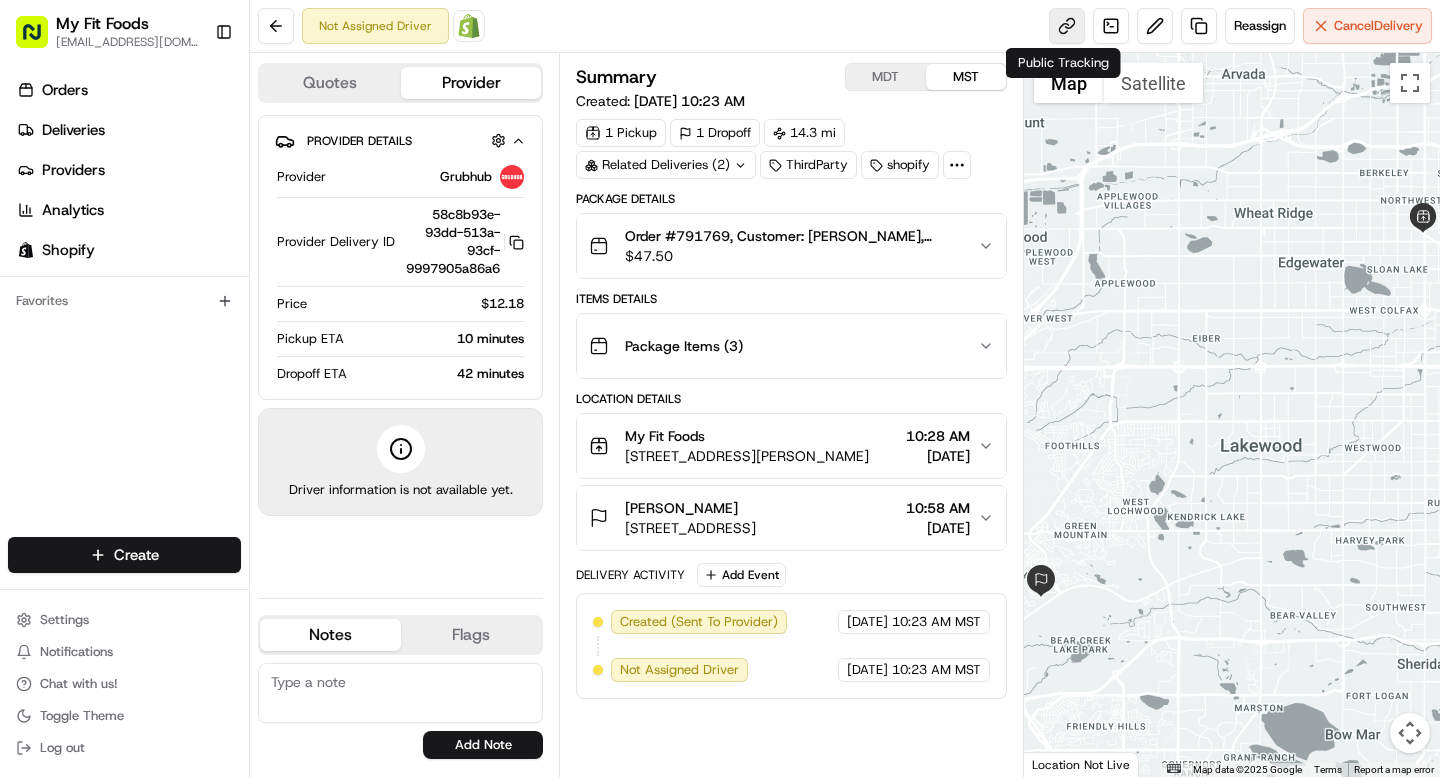 click at bounding box center (1067, 26) 